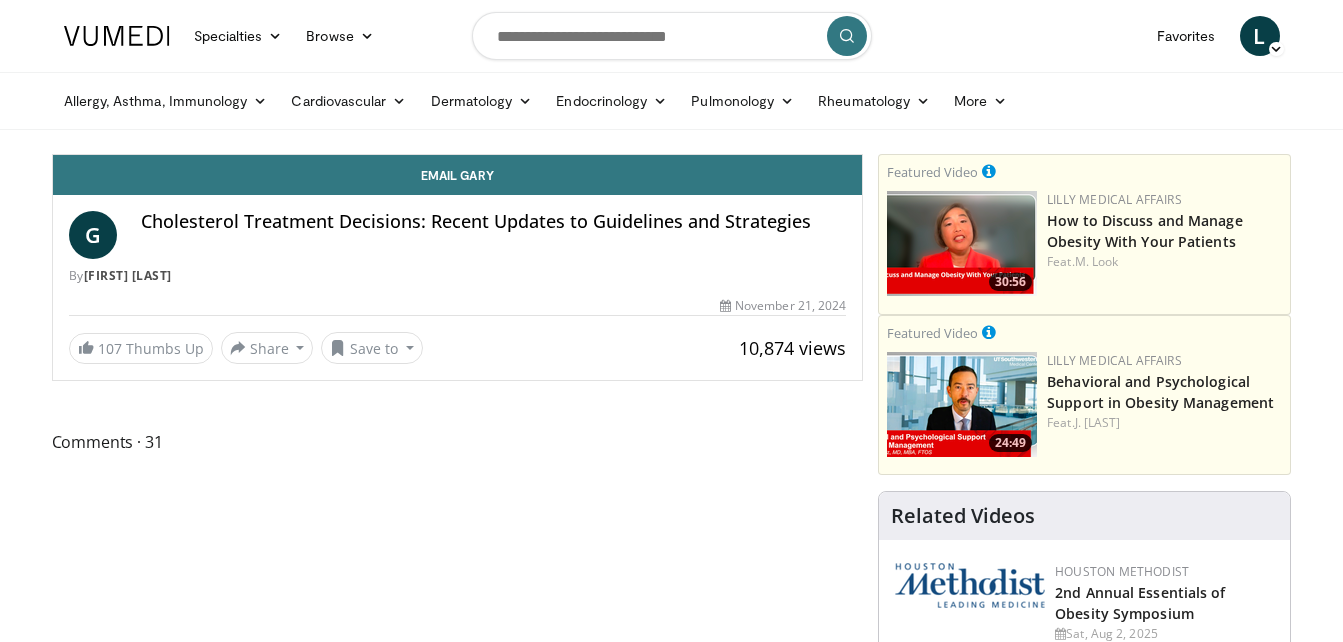 scroll, scrollTop: 0, scrollLeft: 0, axis: both 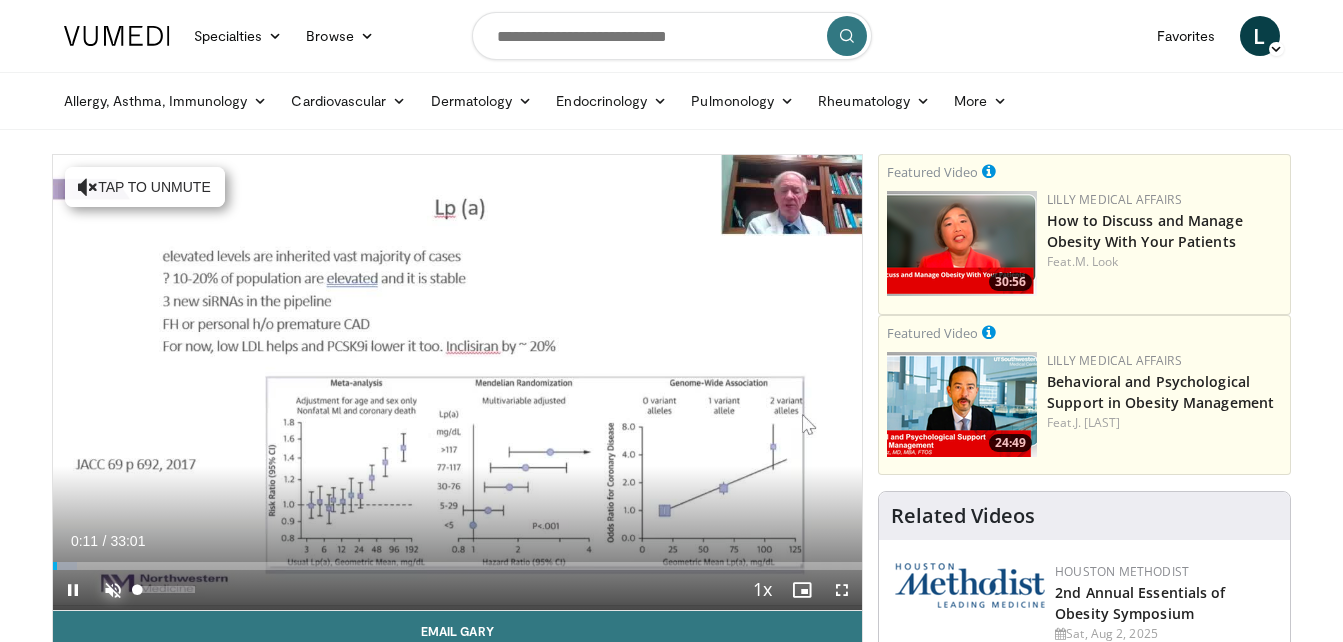 click at bounding box center [113, 590] 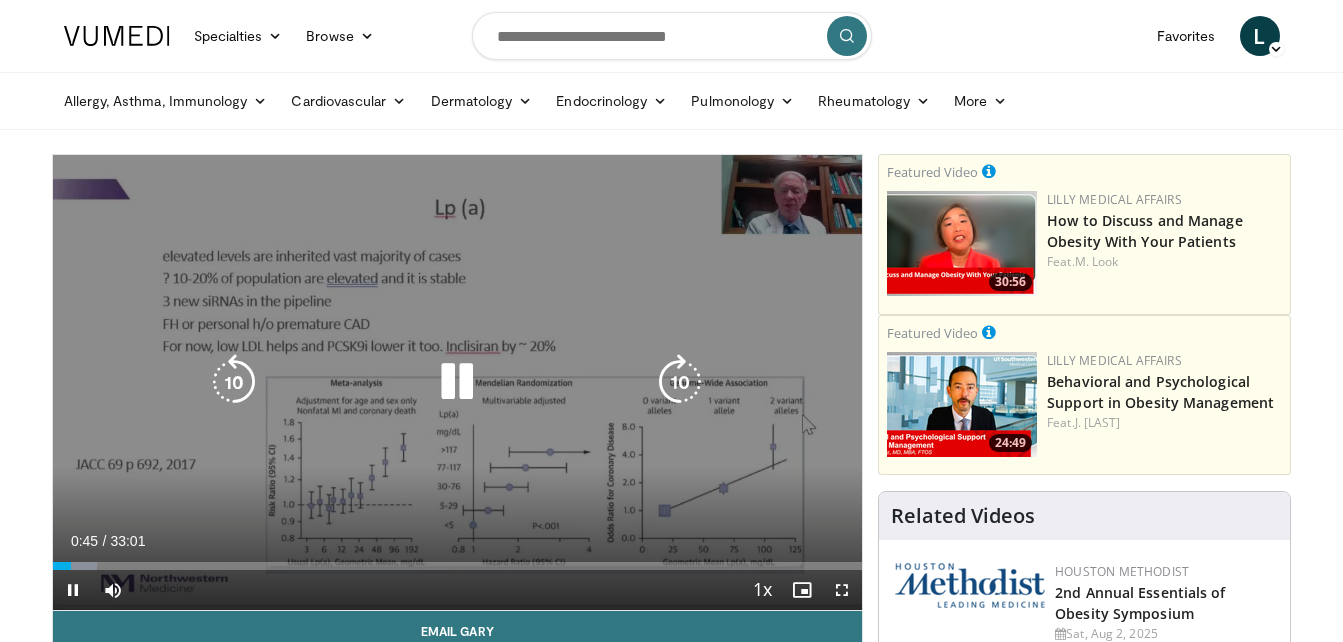 click on "10 seconds
Tap to unmute" at bounding box center [458, 382] 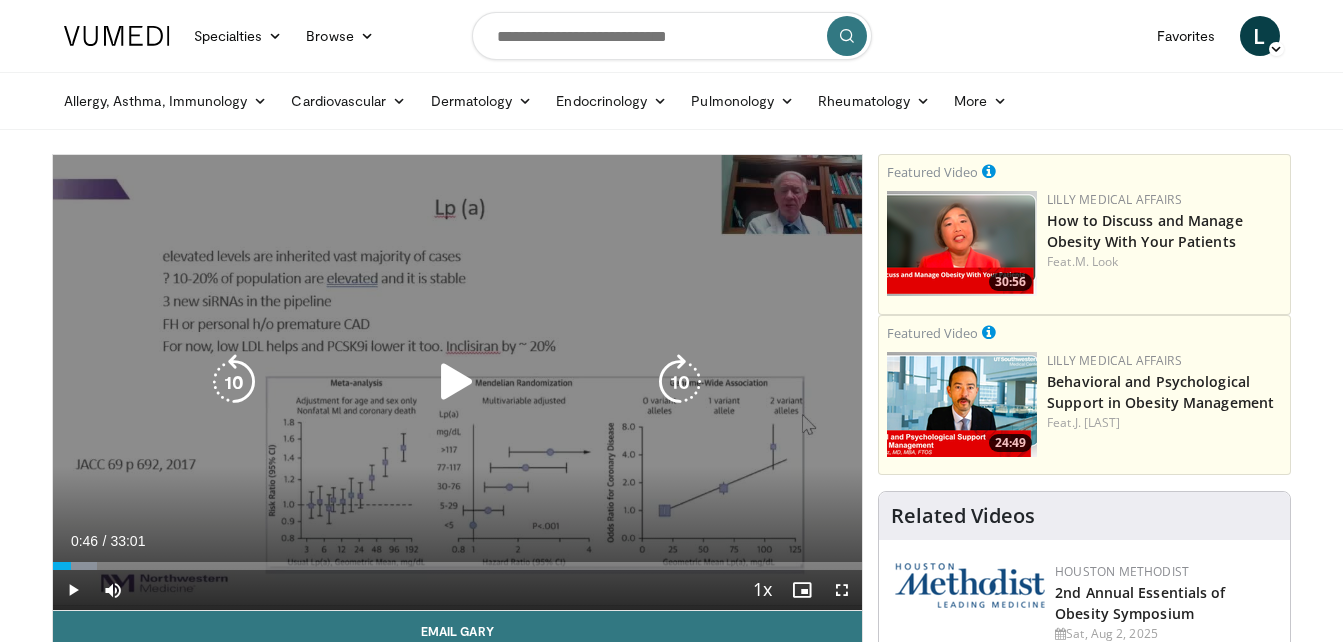 click at bounding box center [457, 382] 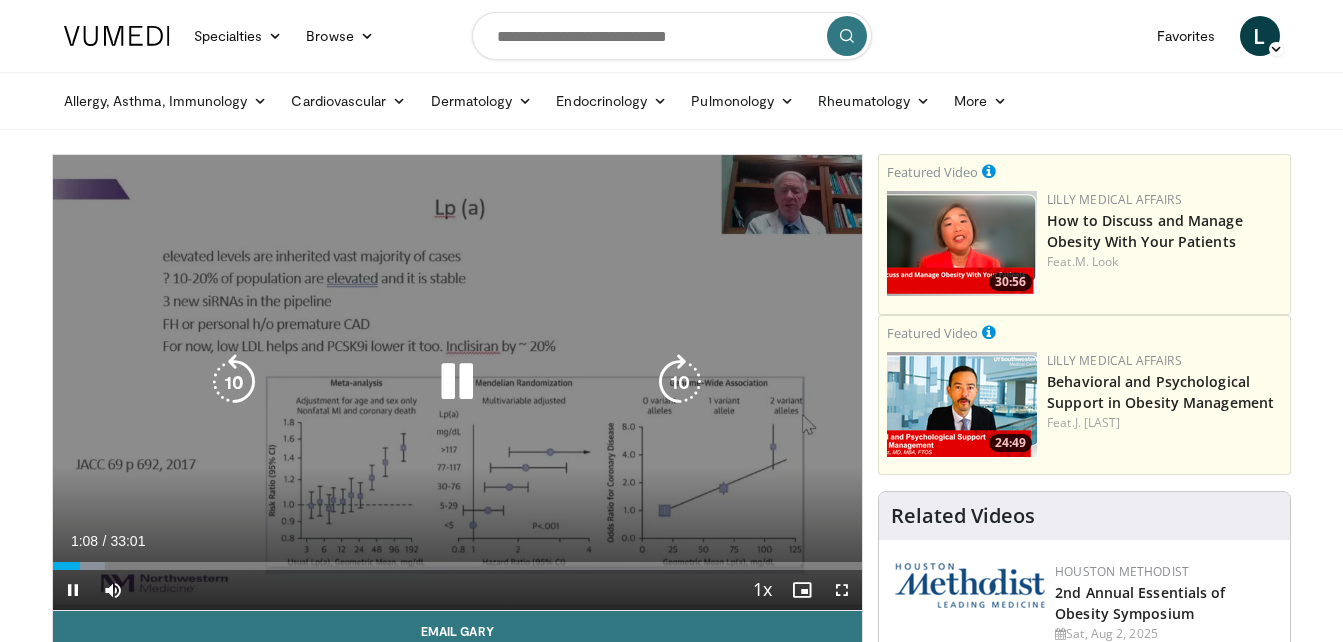 click at bounding box center [457, 382] 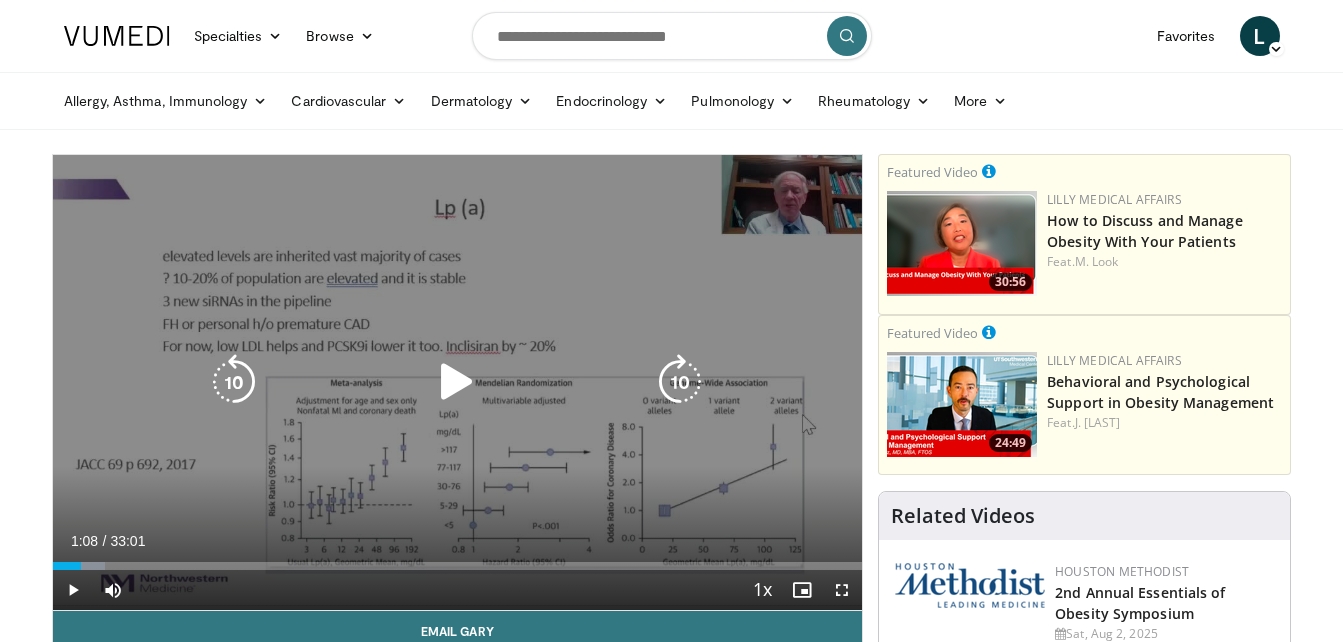 click at bounding box center (457, 382) 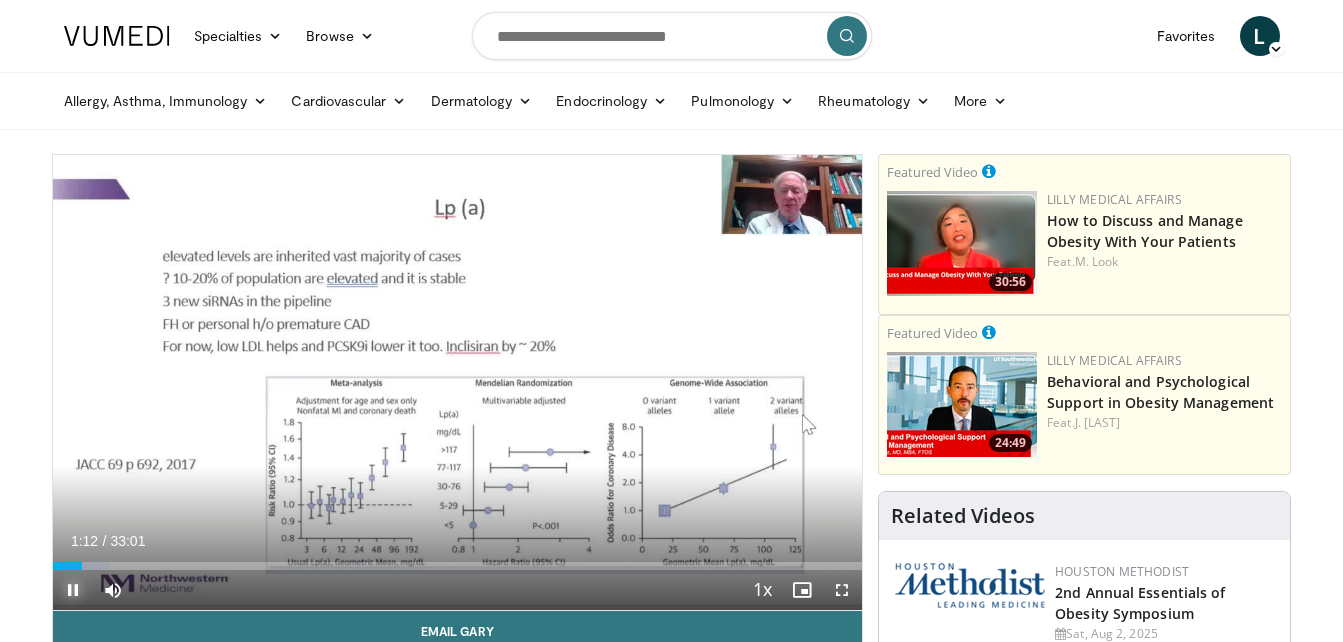 click at bounding box center (73, 590) 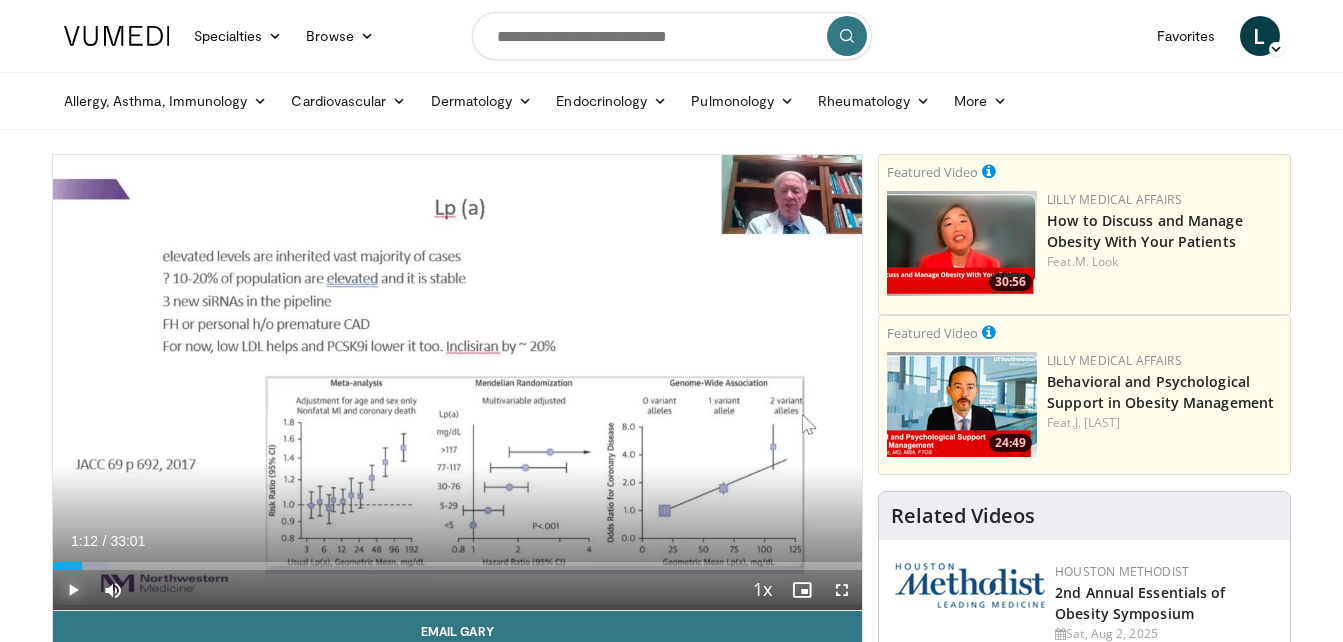 click at bounding box center (73, 590) 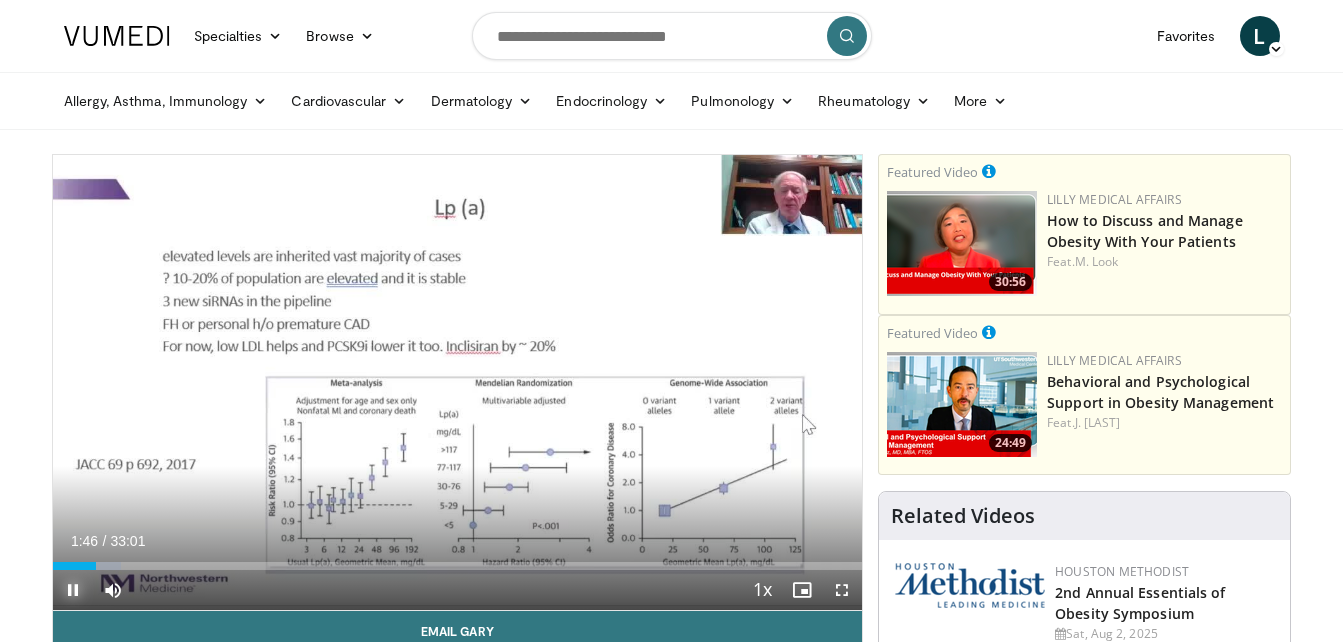 click at bounding box center [73, 590] 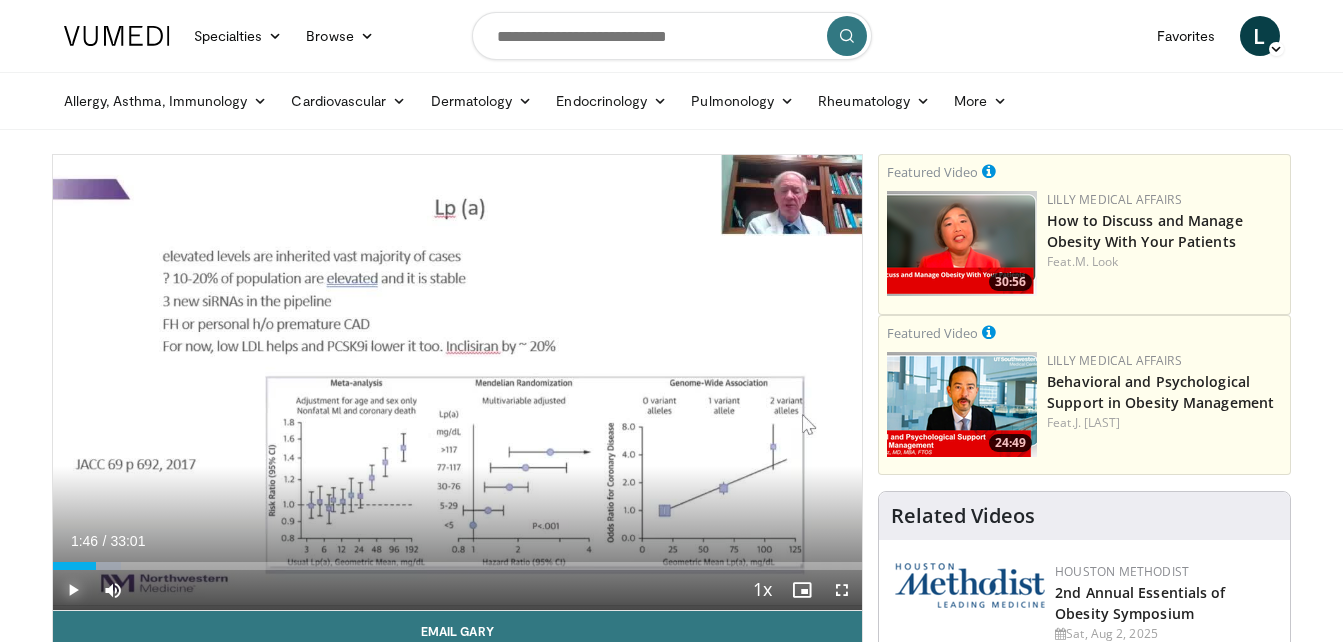 click at bounding box center (73, 590) 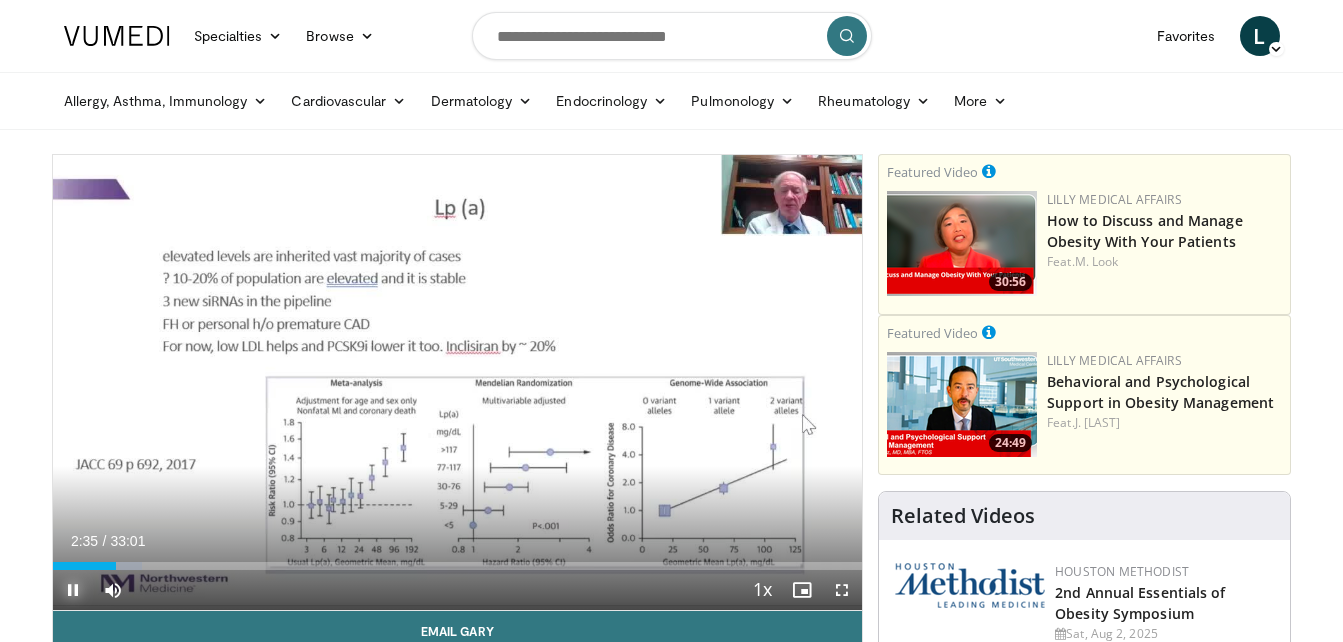 click at bounding box center (73, 590) 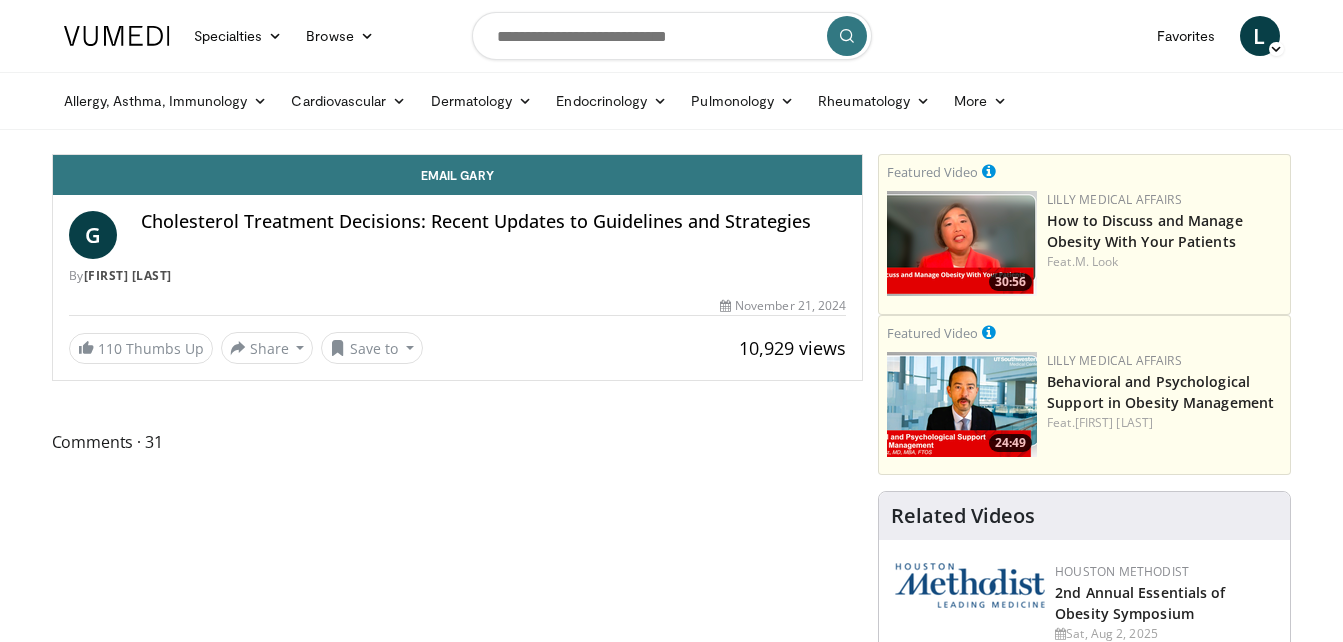 scroll, scrollTop: 0, scrollLeft: 0, axis: both 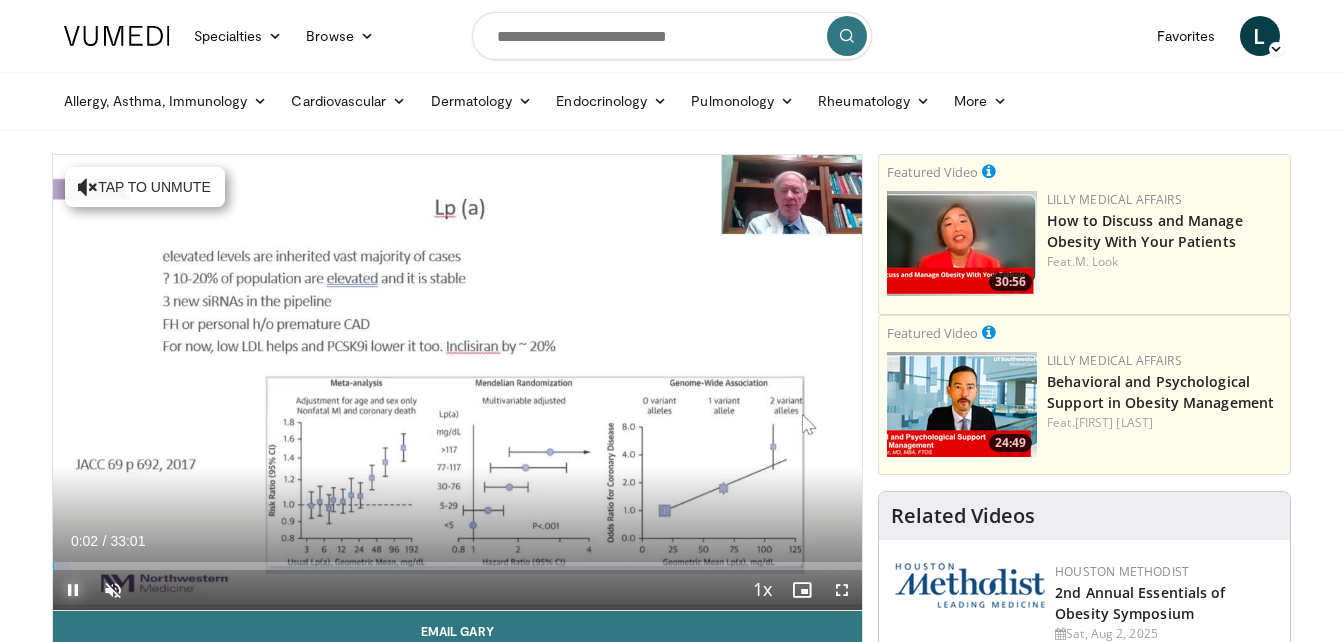 click at bounding box center (73, 590) 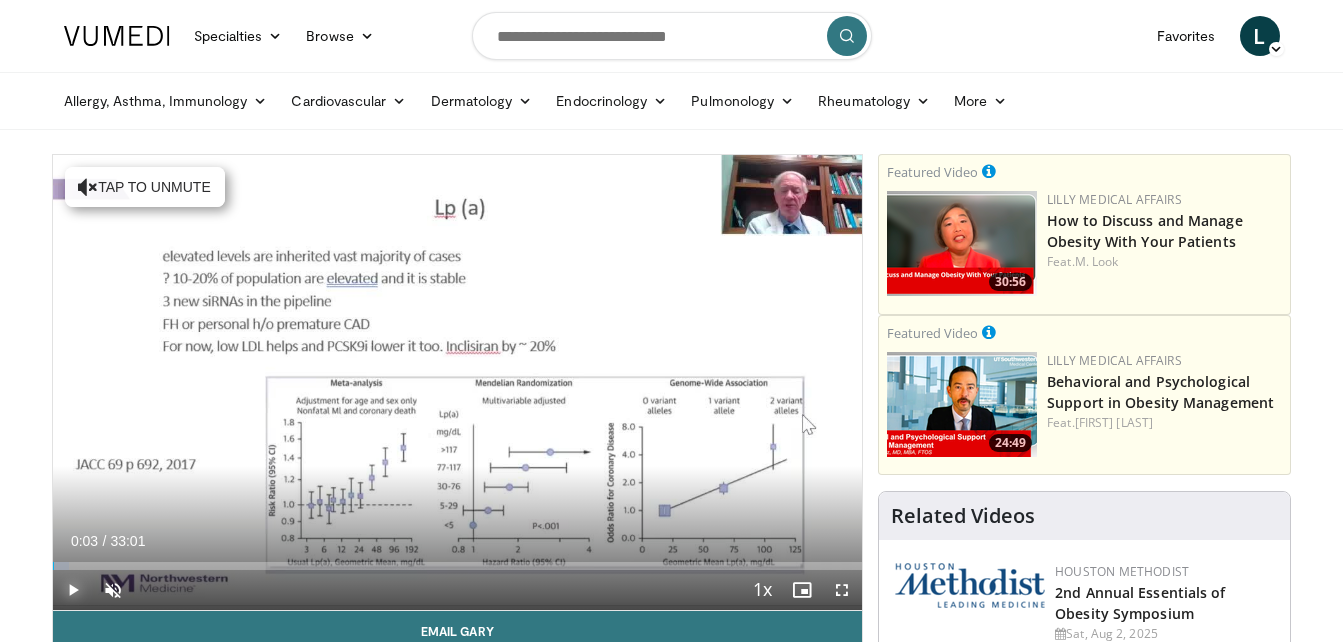click at bounding box center (73, 590) 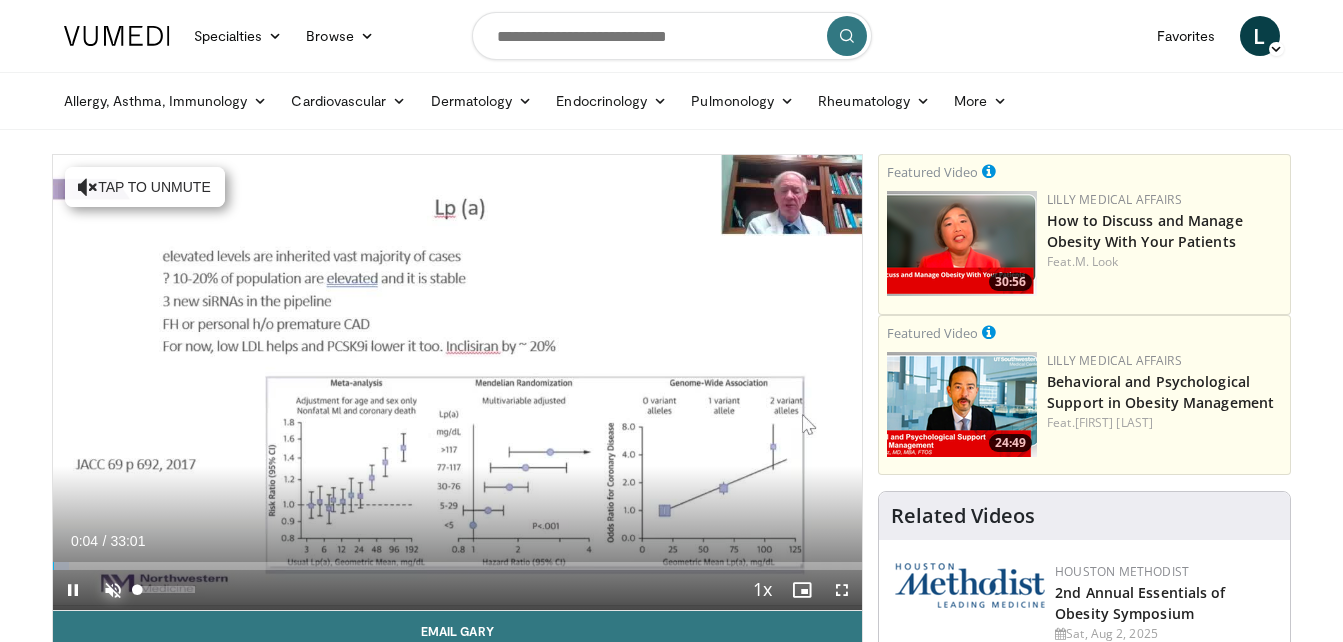 click at bounding box center [113, 590] 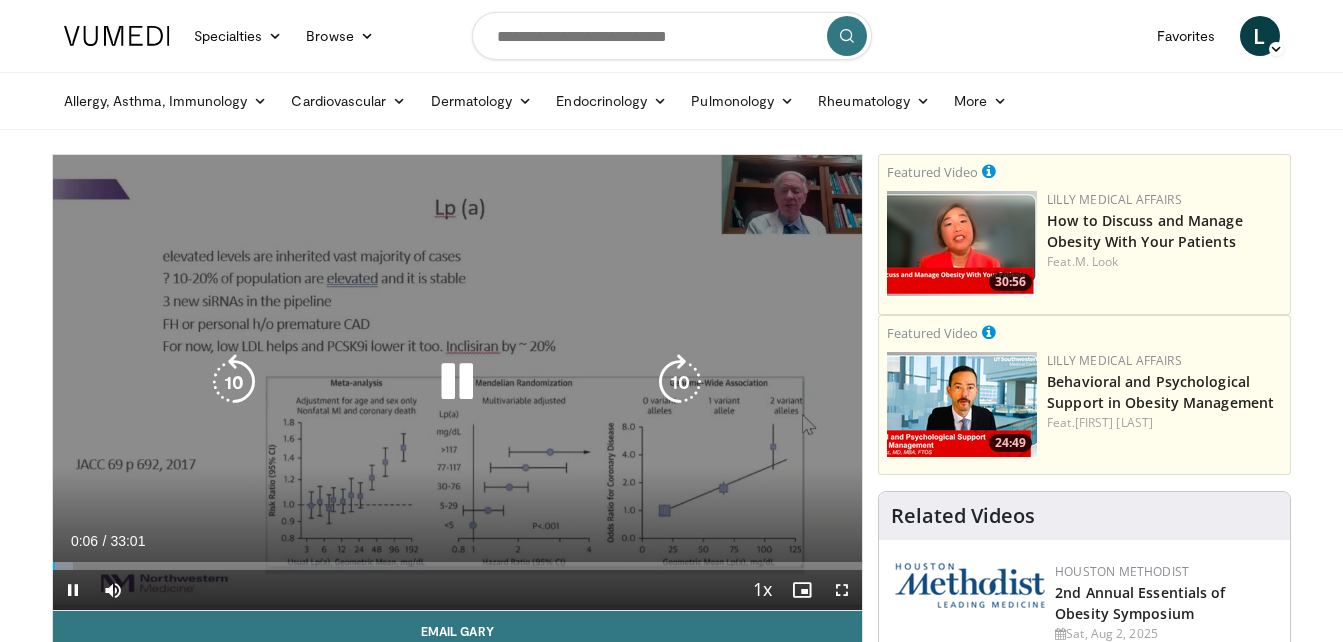 click at bounding box center [680, 382] 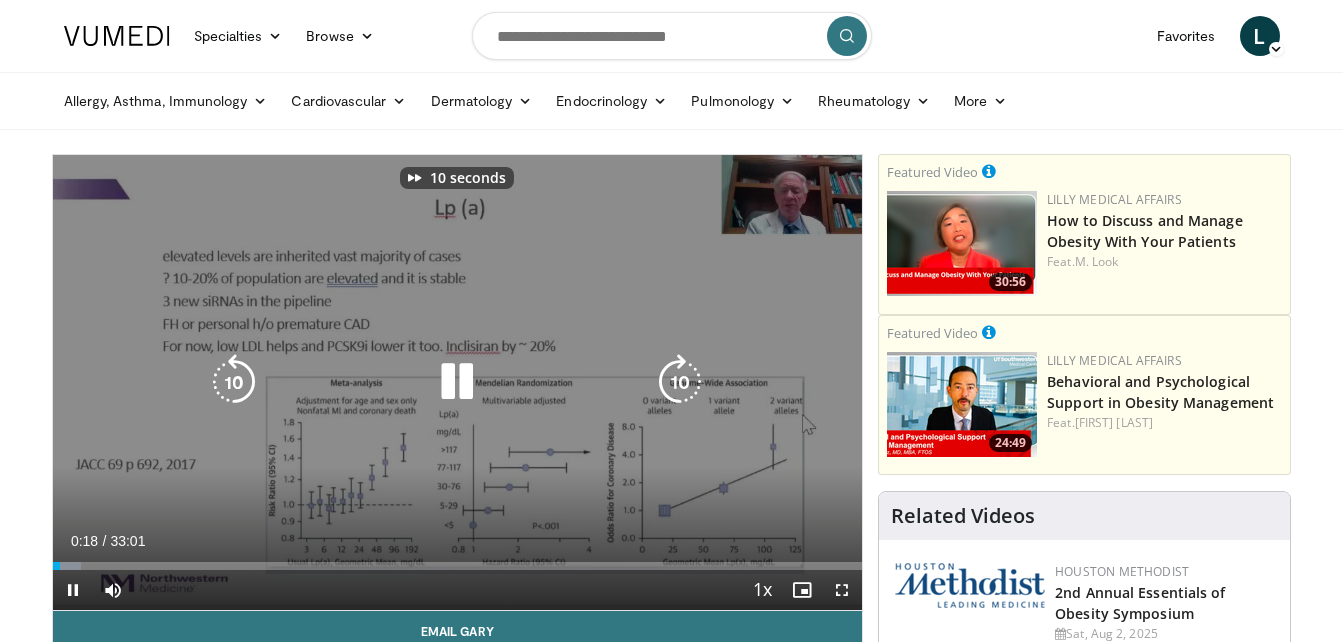 click at bounding box center [680, 382] 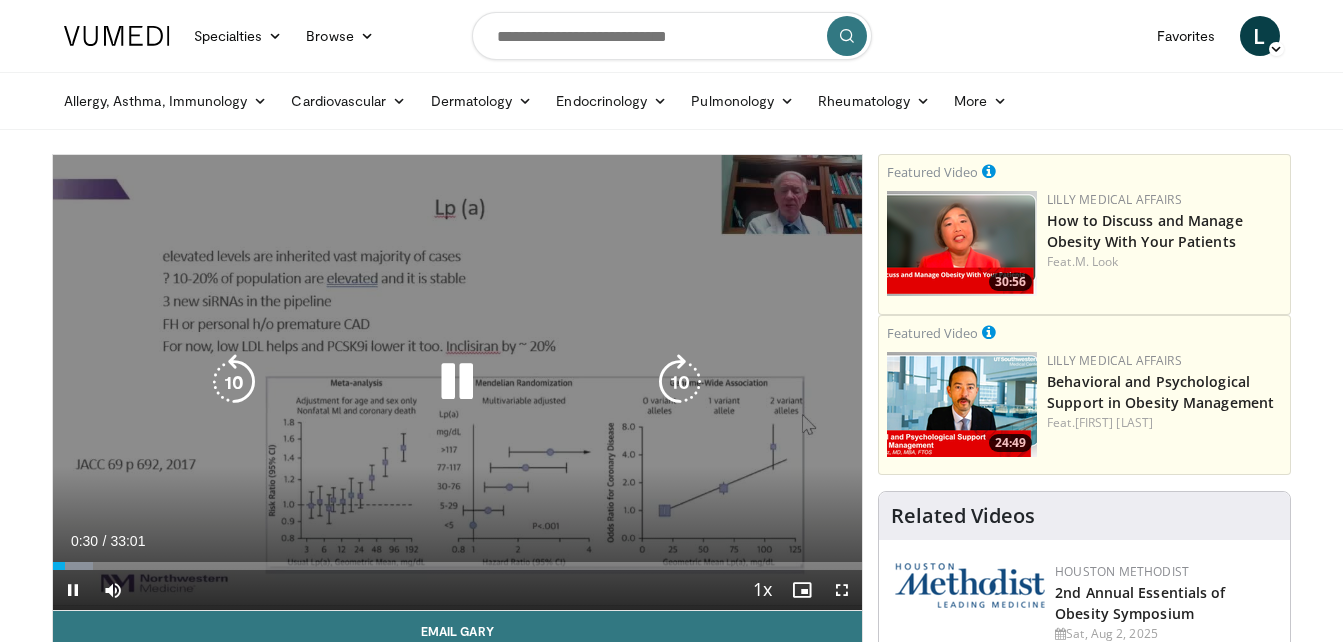 click at bounding box center (680, 382) 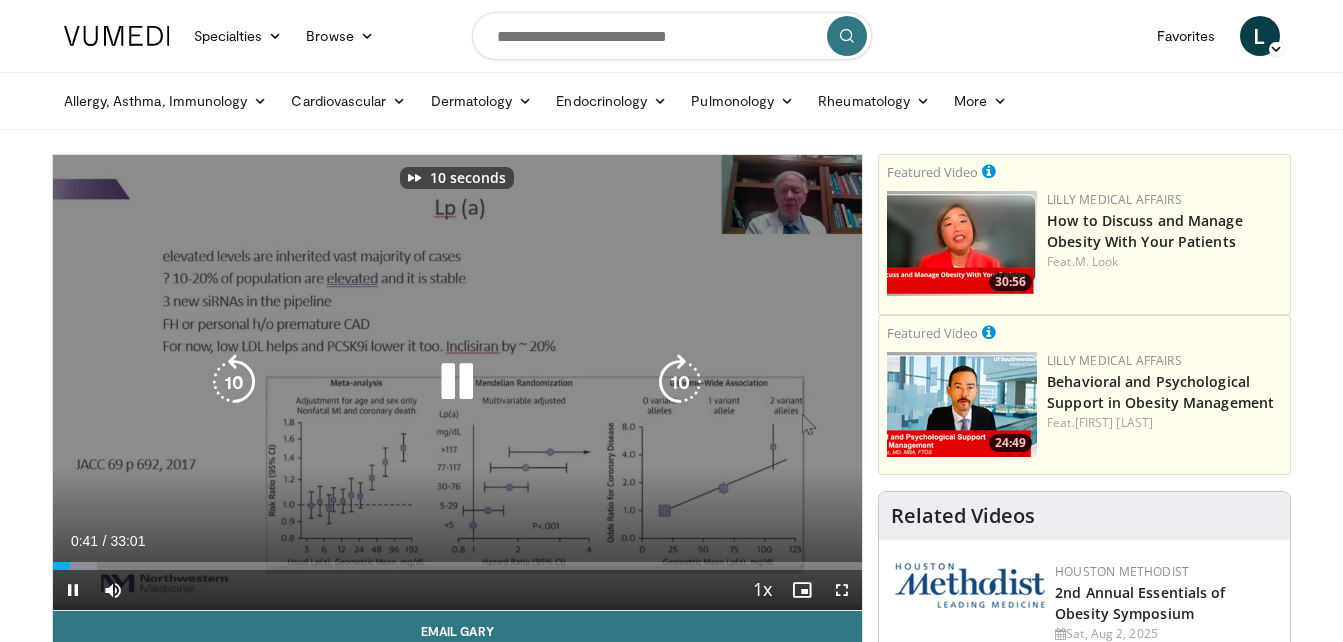 click at bounding box center (680, 382) 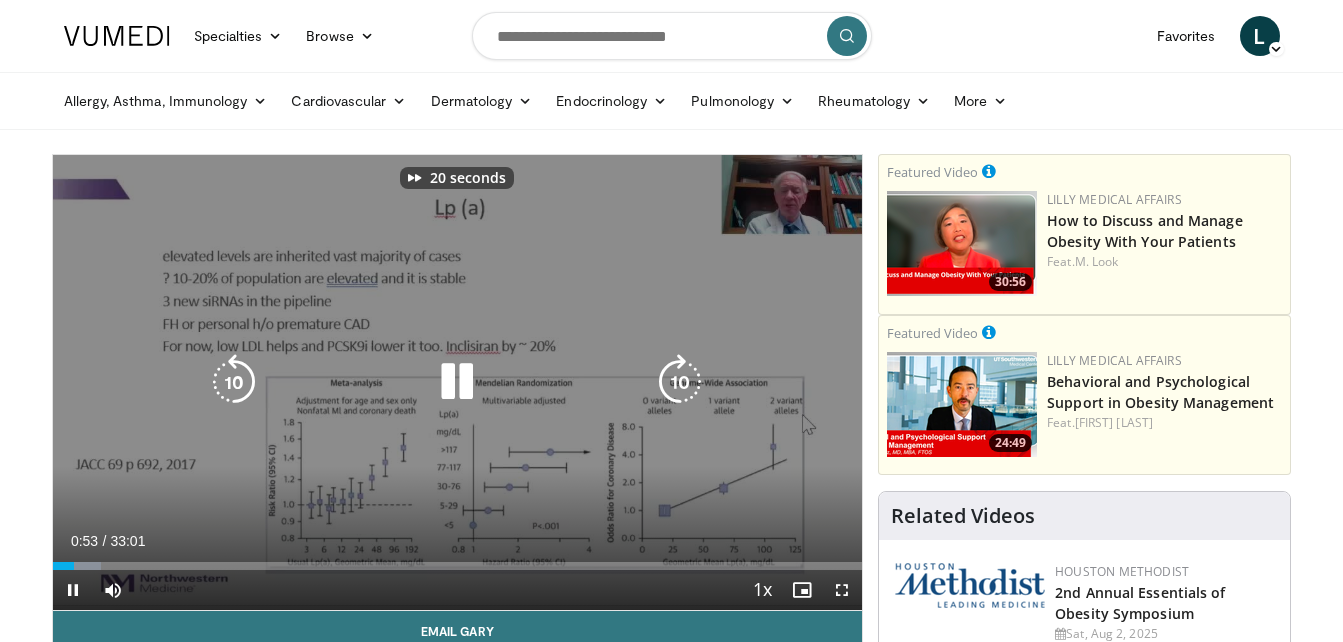 click at bounding box center [680, 382] 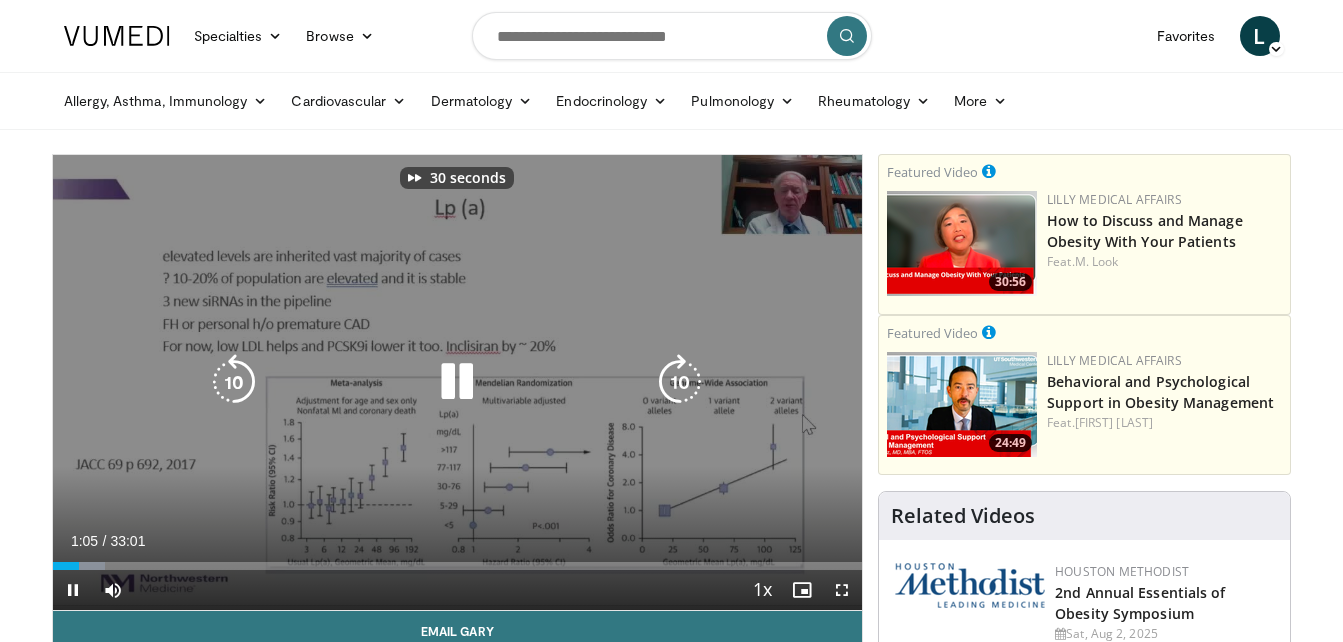 click at bounding box center (680, 382) 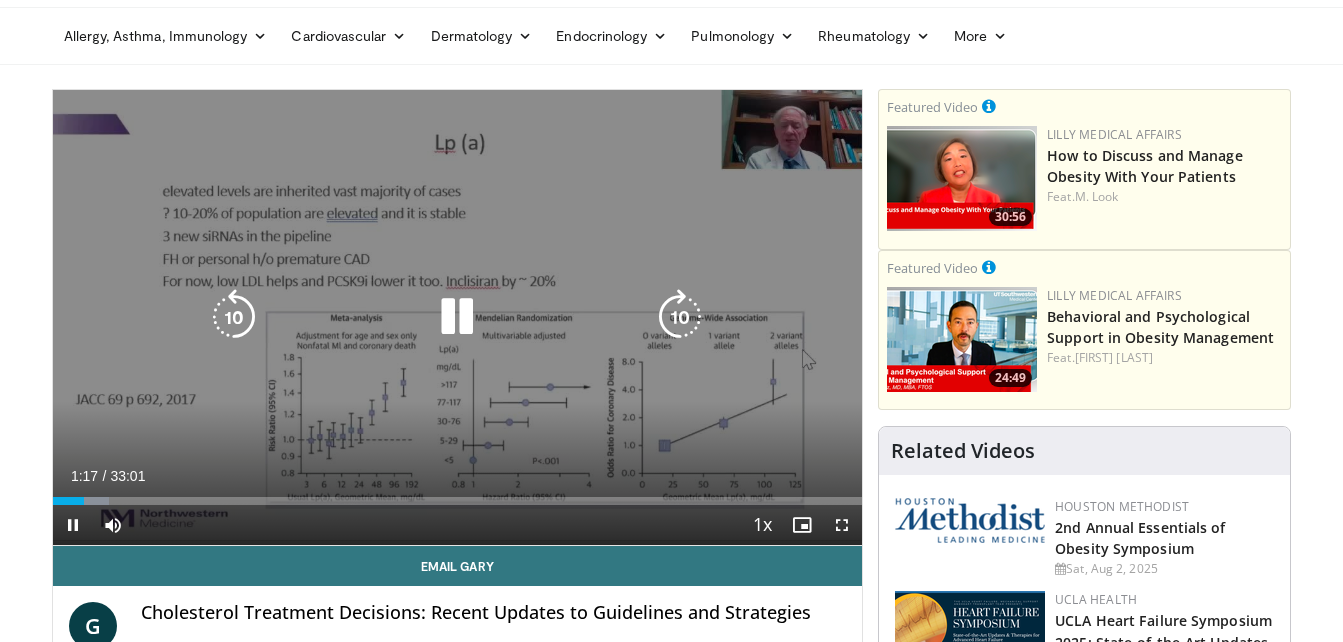 scroll, scrollTop: 100, scrollLeft: 0, axis: vertical 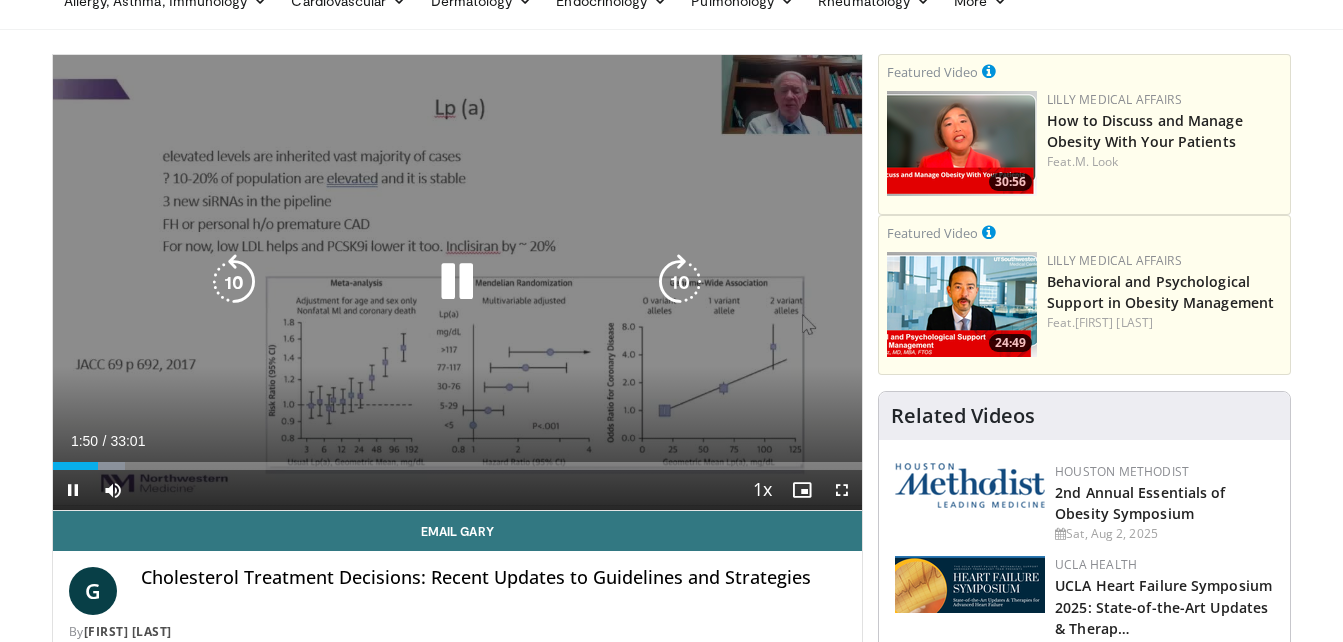 click at bounding box center (680, 282) 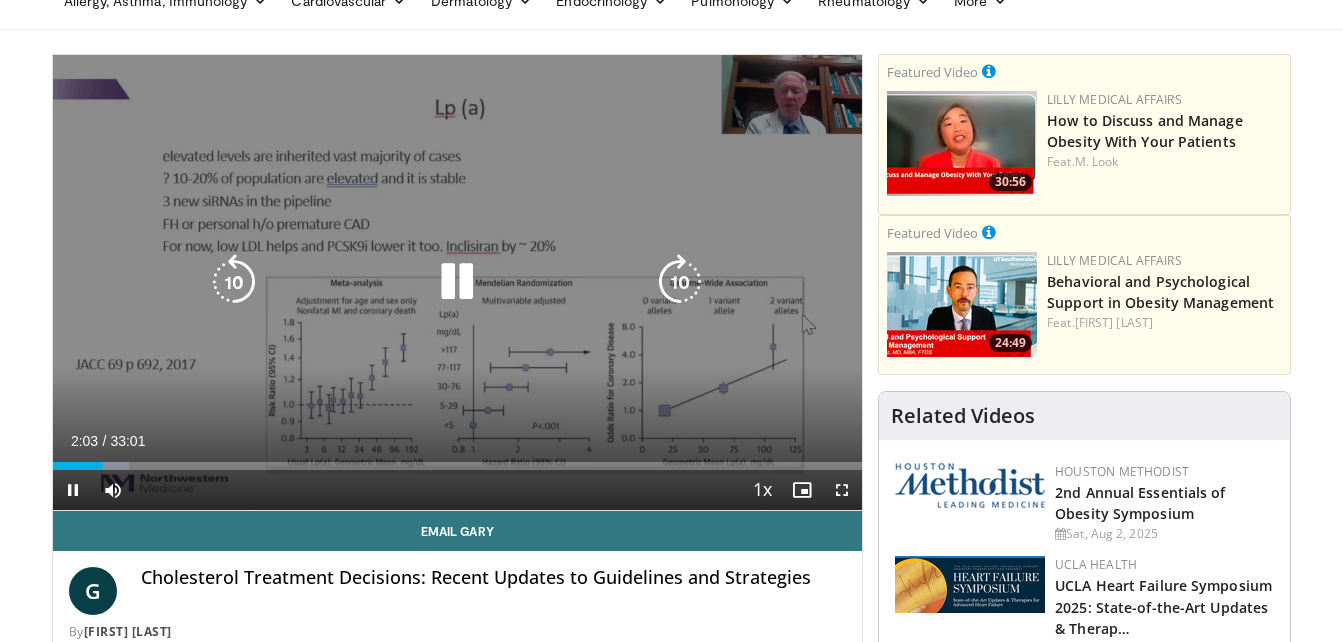 click at bounding box center [680, 282] 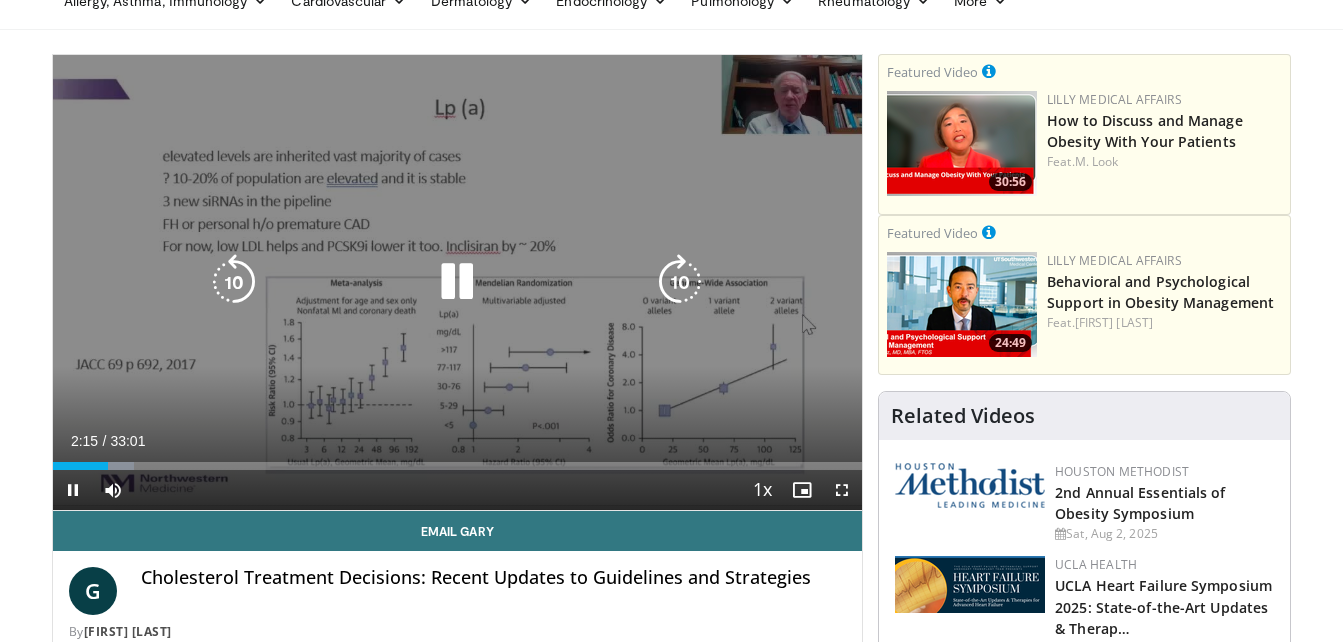 click at bounding box center (680, 282) 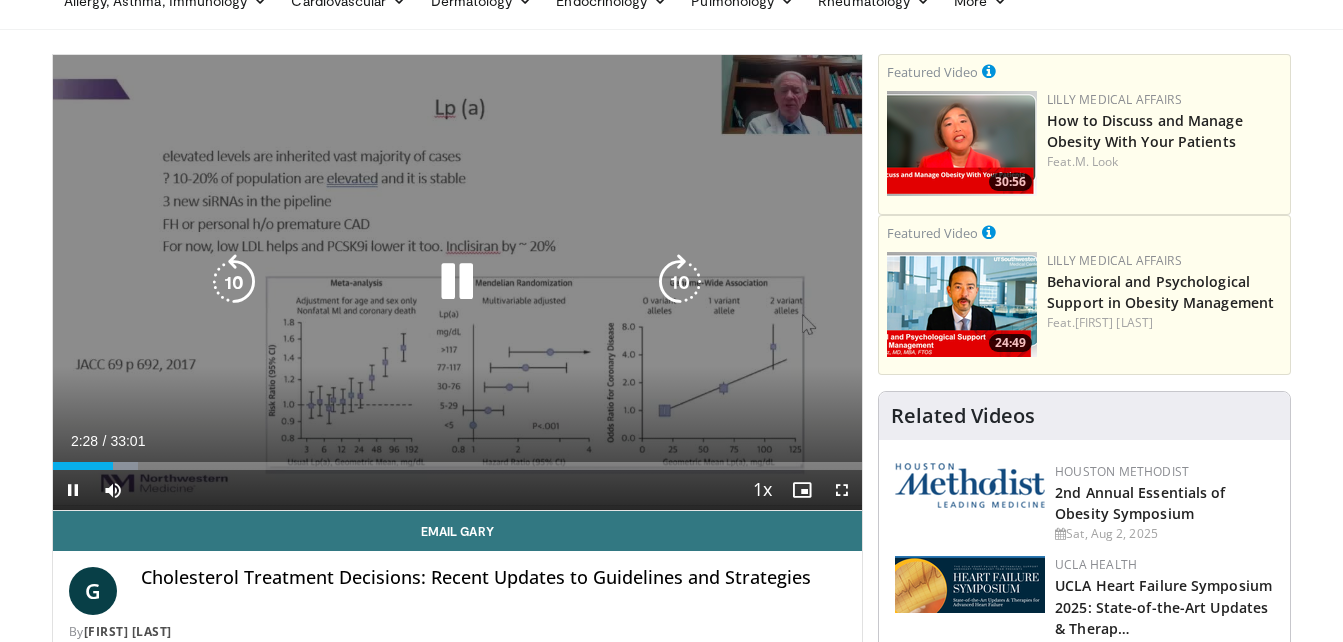 click at bounding box center [680, 282] 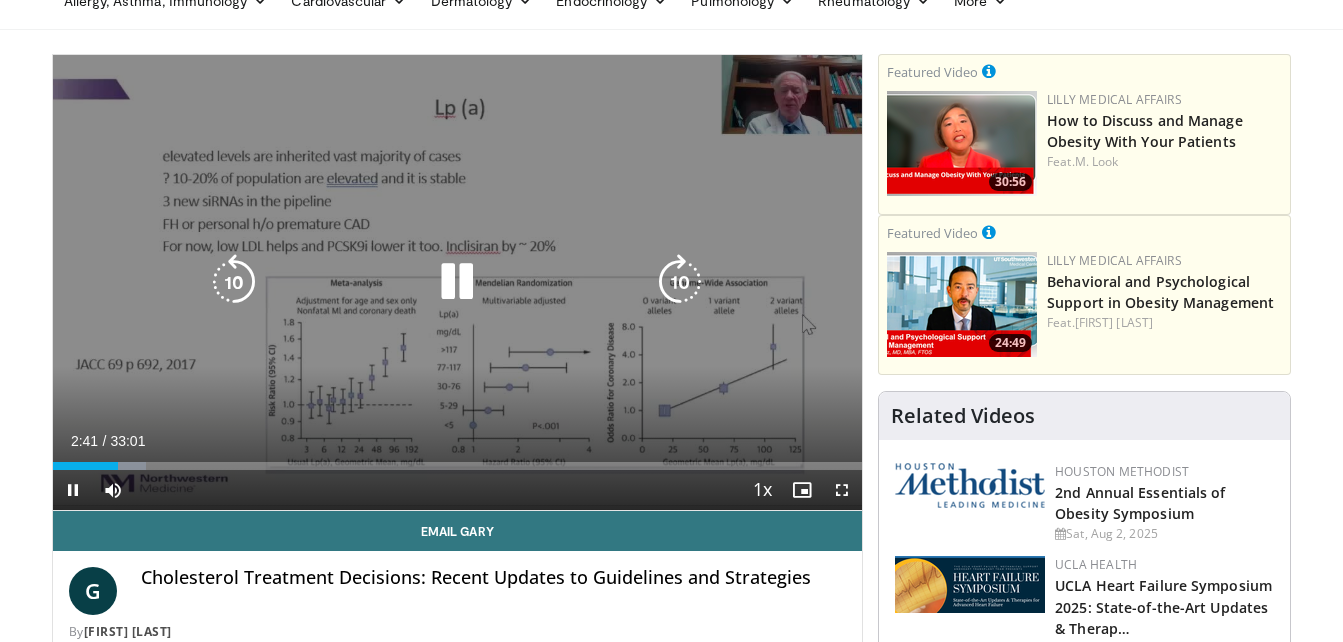click at bounding box center [234, 282] 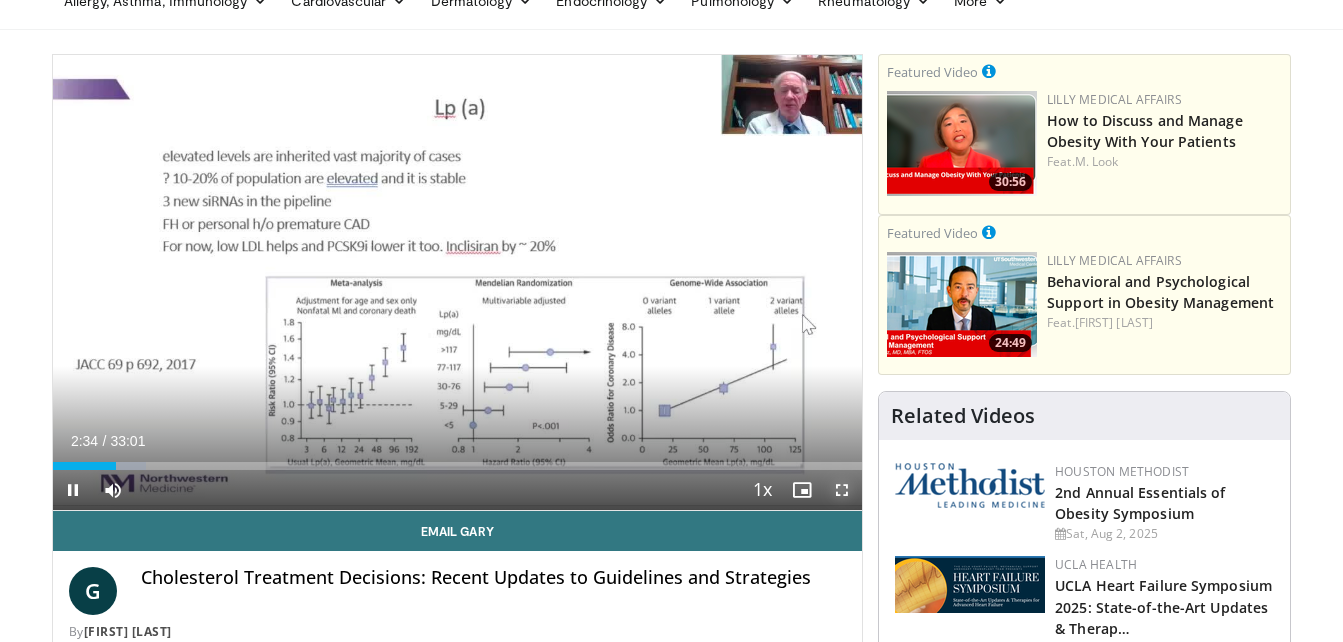 click at bounding box center (842, 490) 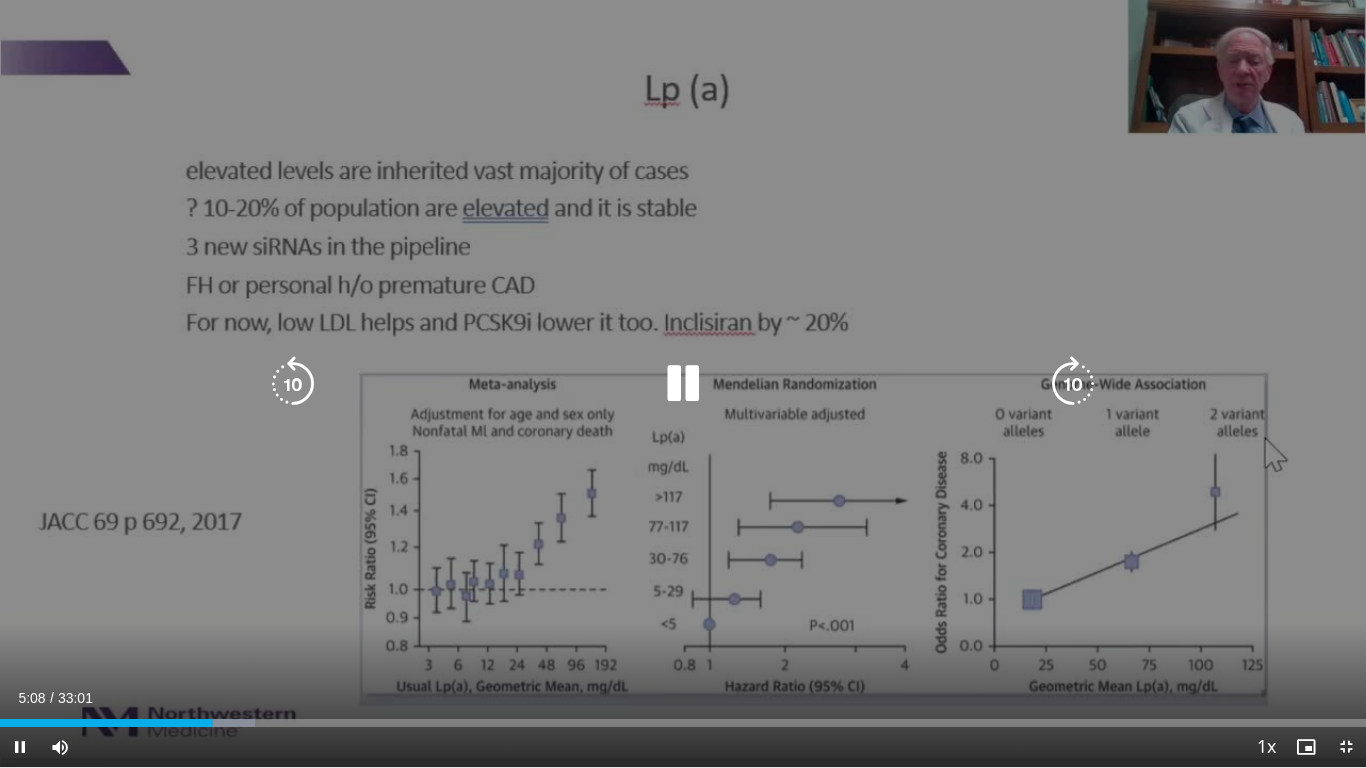 click on "**********" at bounding box center [683, 384] 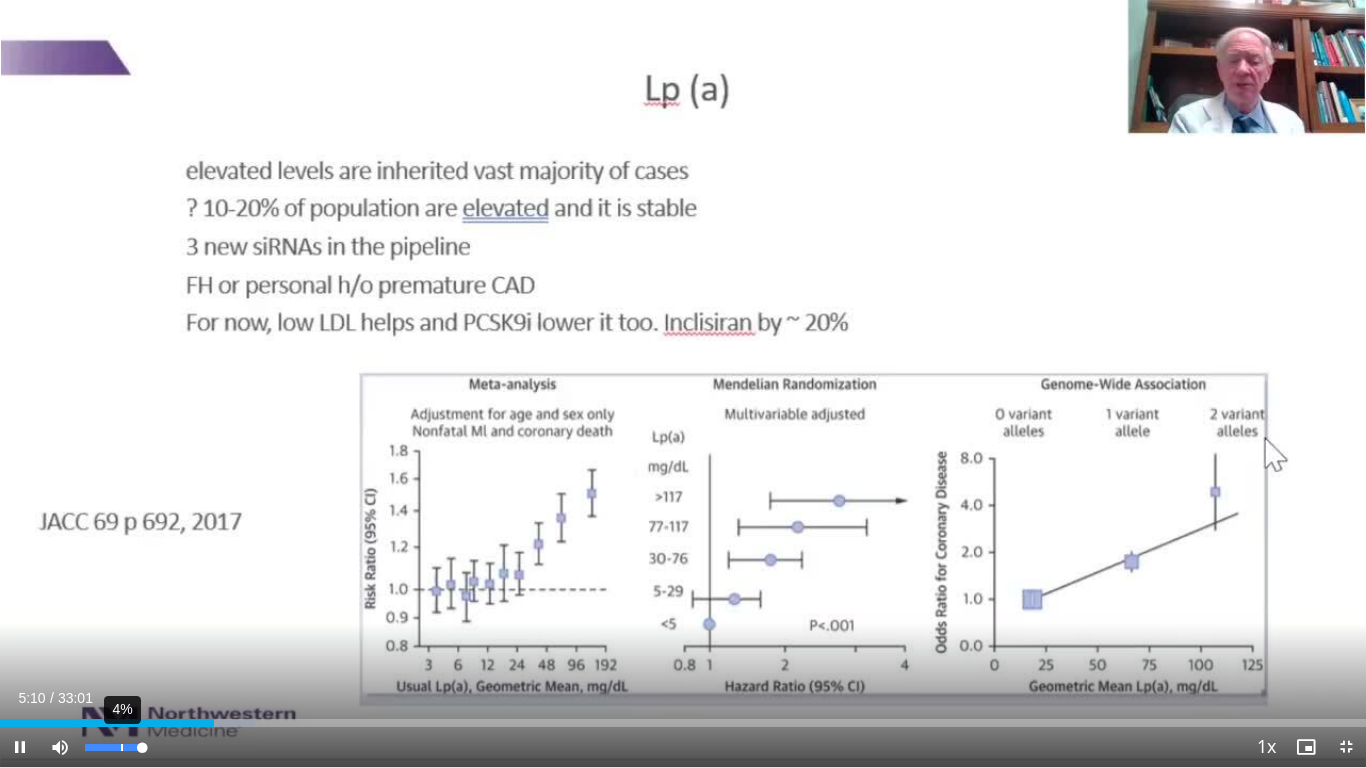 click at bounding box center (113, 747) 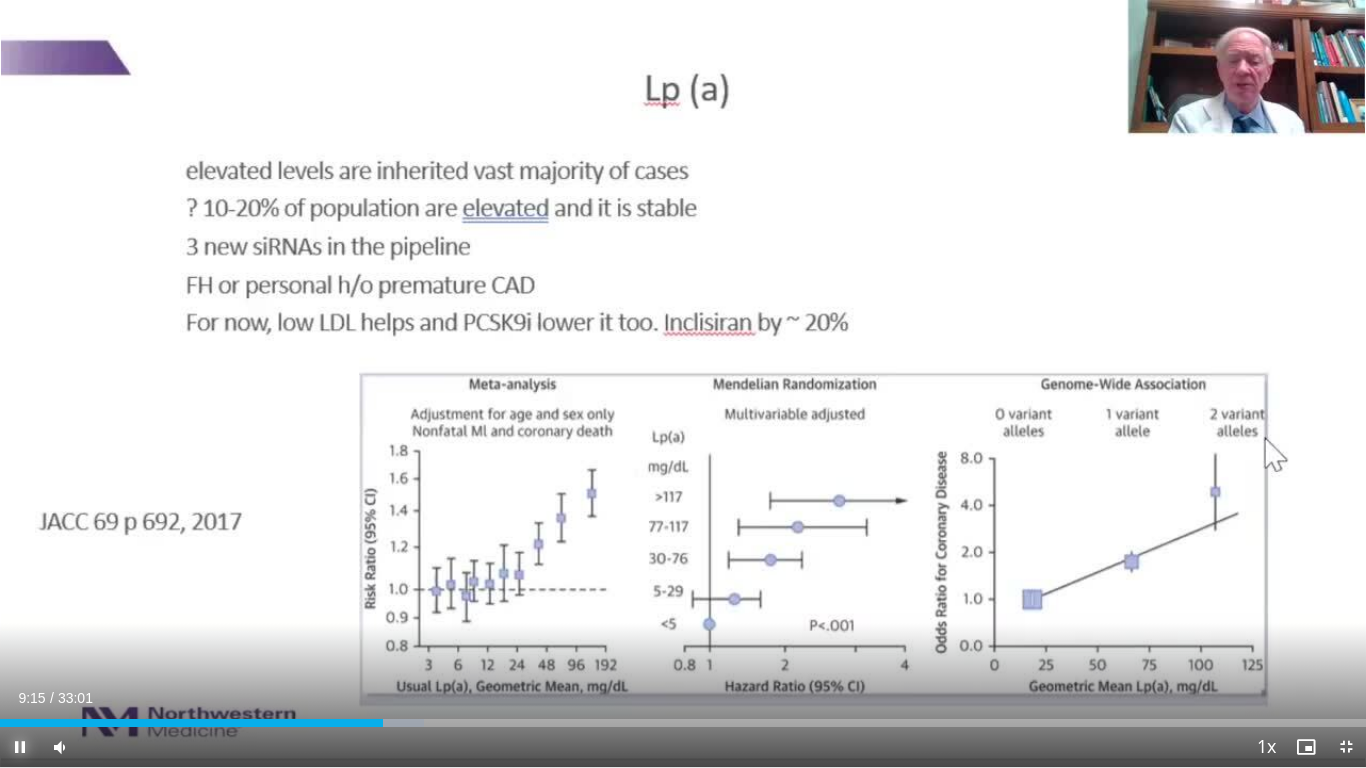 click at bounding box center [20, 747] 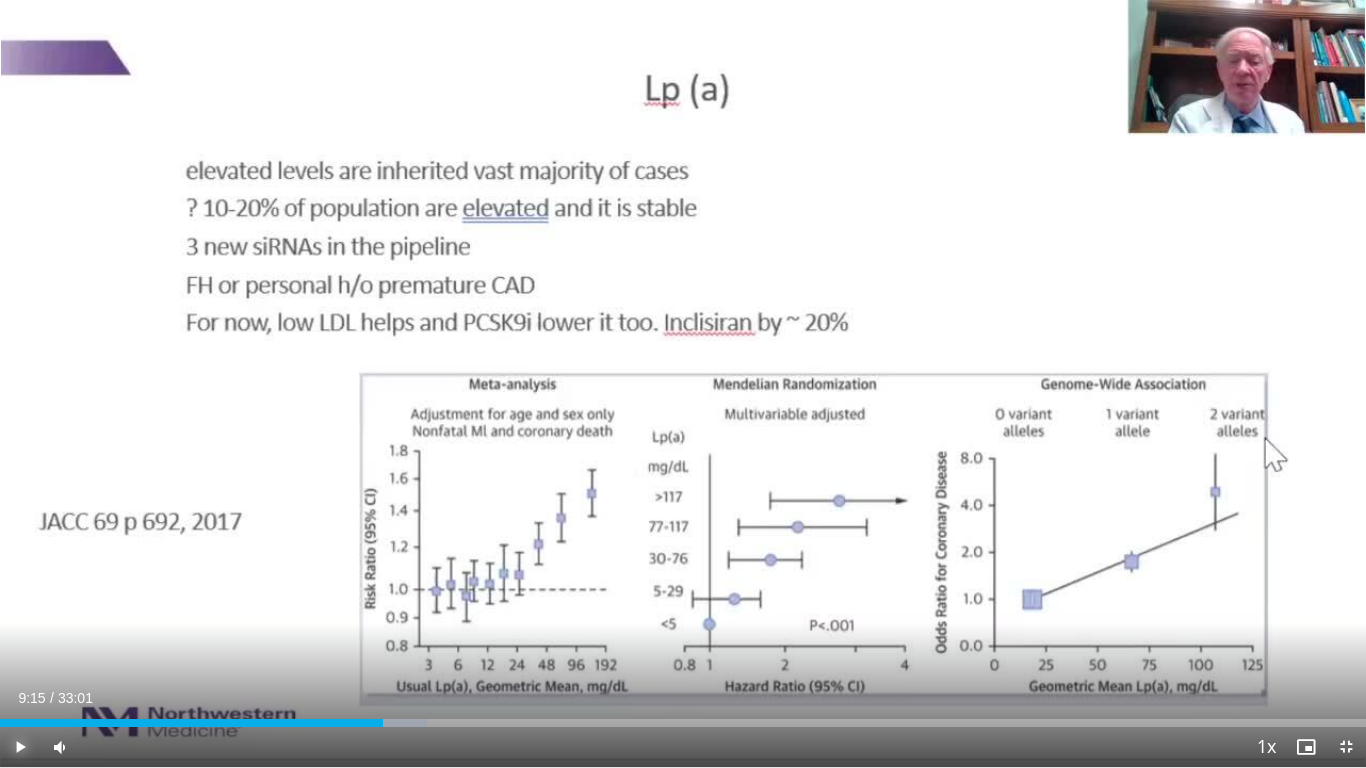 click at bounding box center (20, 747) 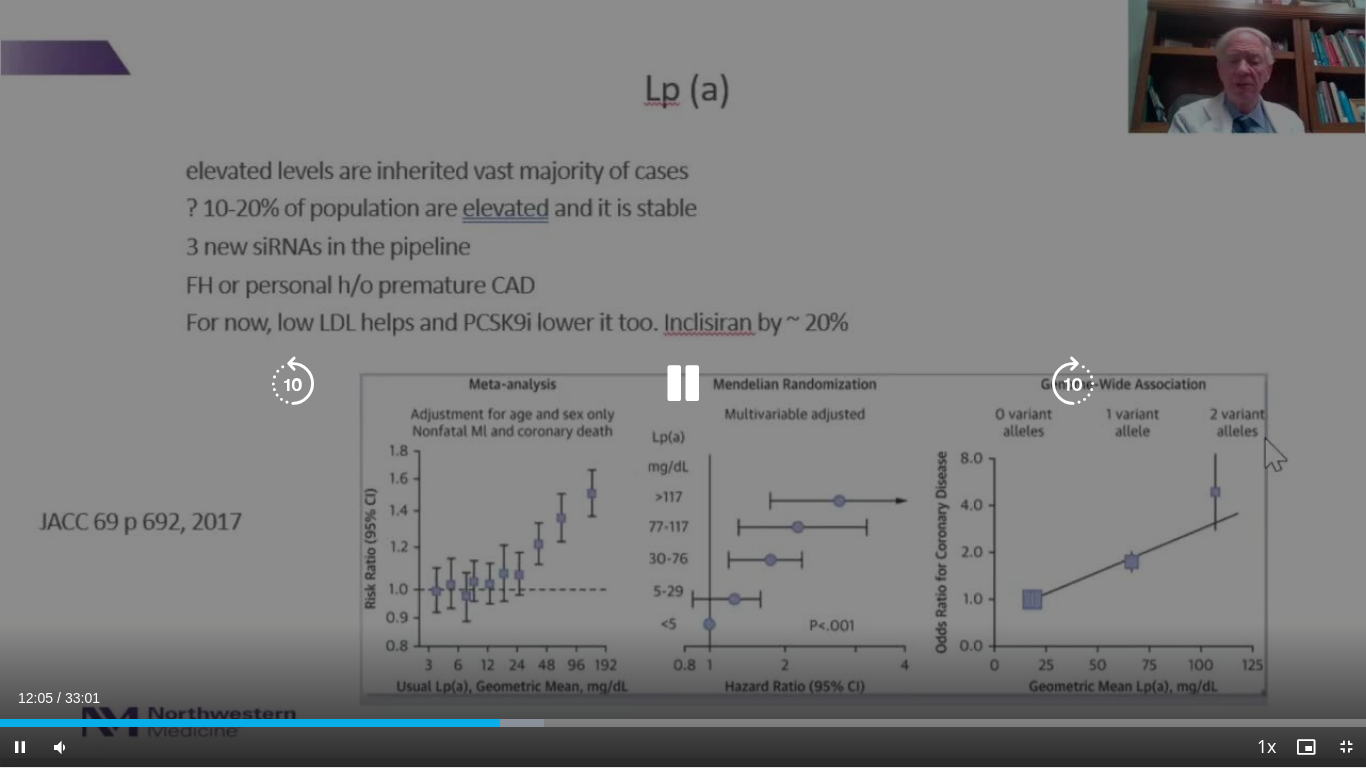 click on "10 seconds
Tap to unmute" at bounding box center [683, 383] 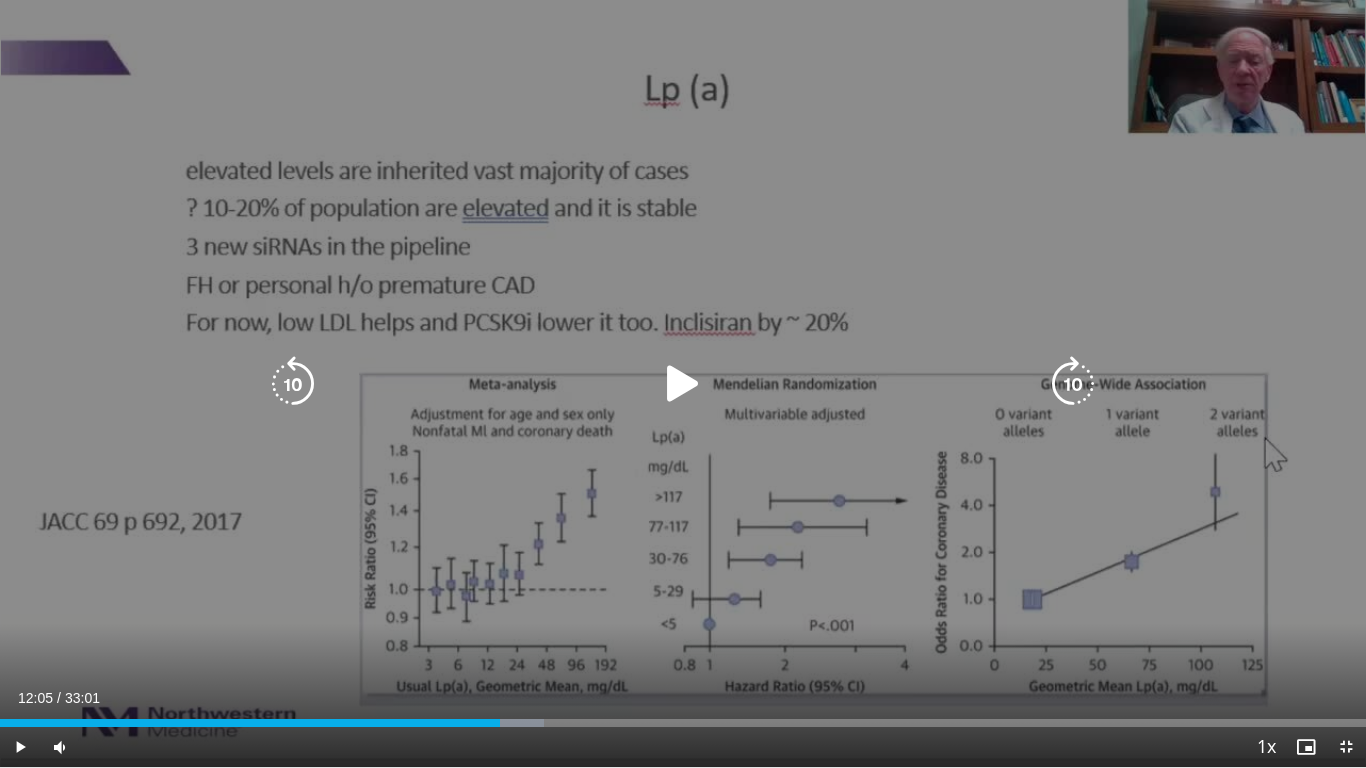 click on "10 seconds
Tap to unmute" at bounding box center (683, 383) 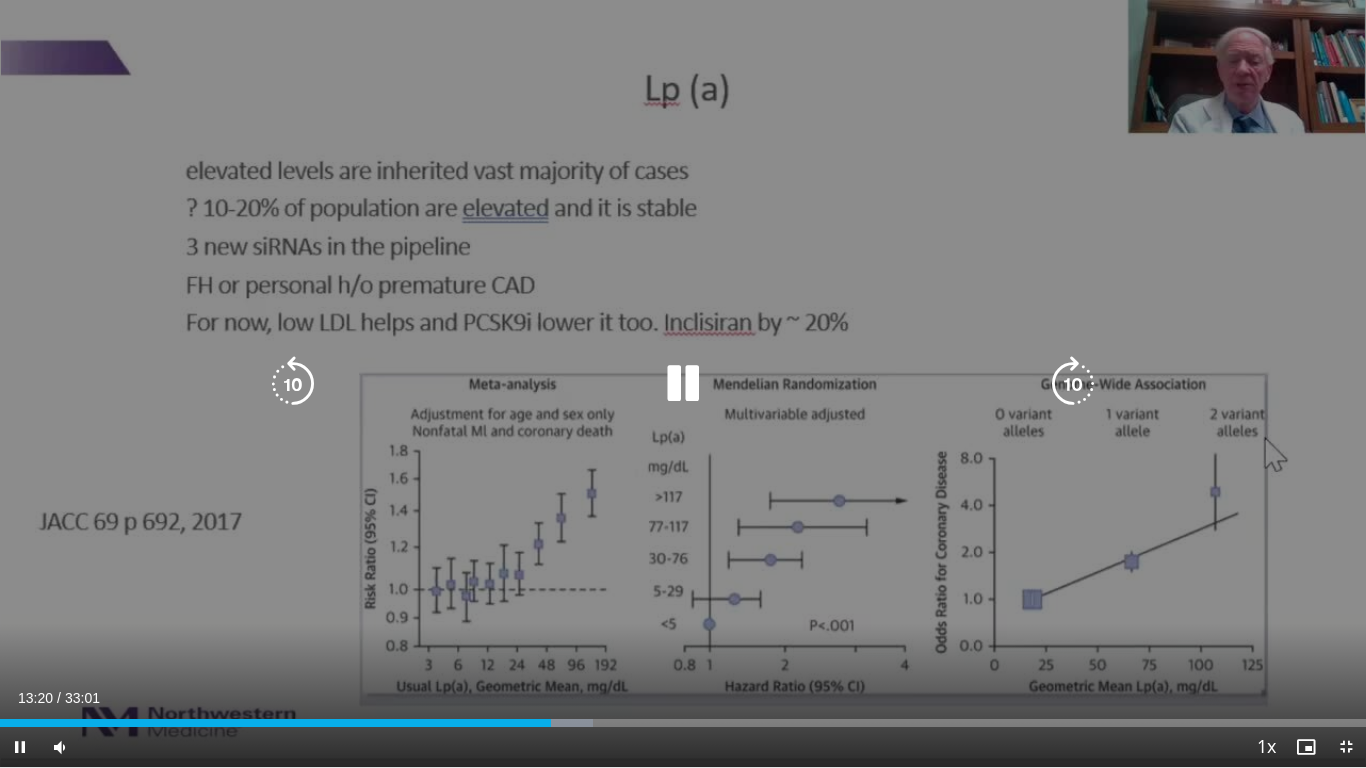 click on "10 seconds
Tap to unmute" at bounding box center [683, 383] 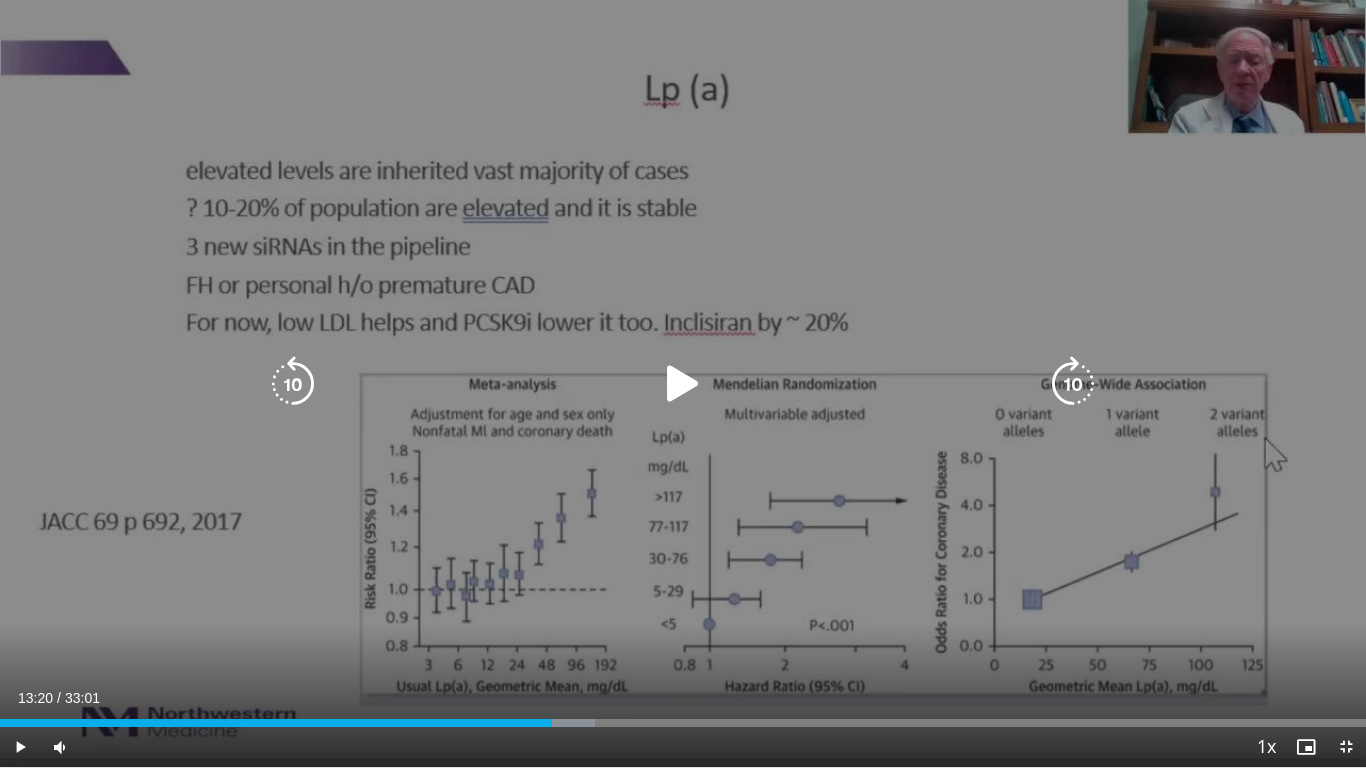 click on "10 seconds
Tap to unmute" at bounding box center (683, 383) 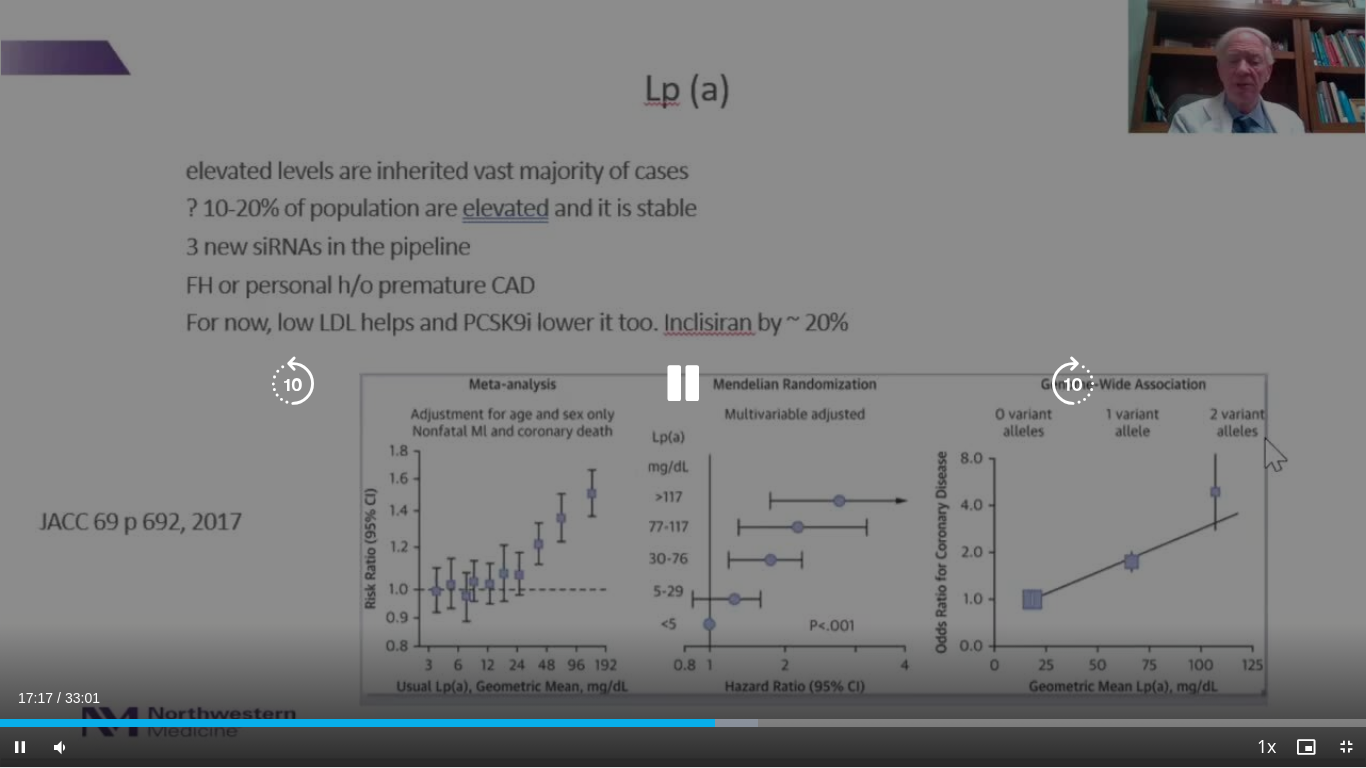 click at bounding box center [1073, 384] 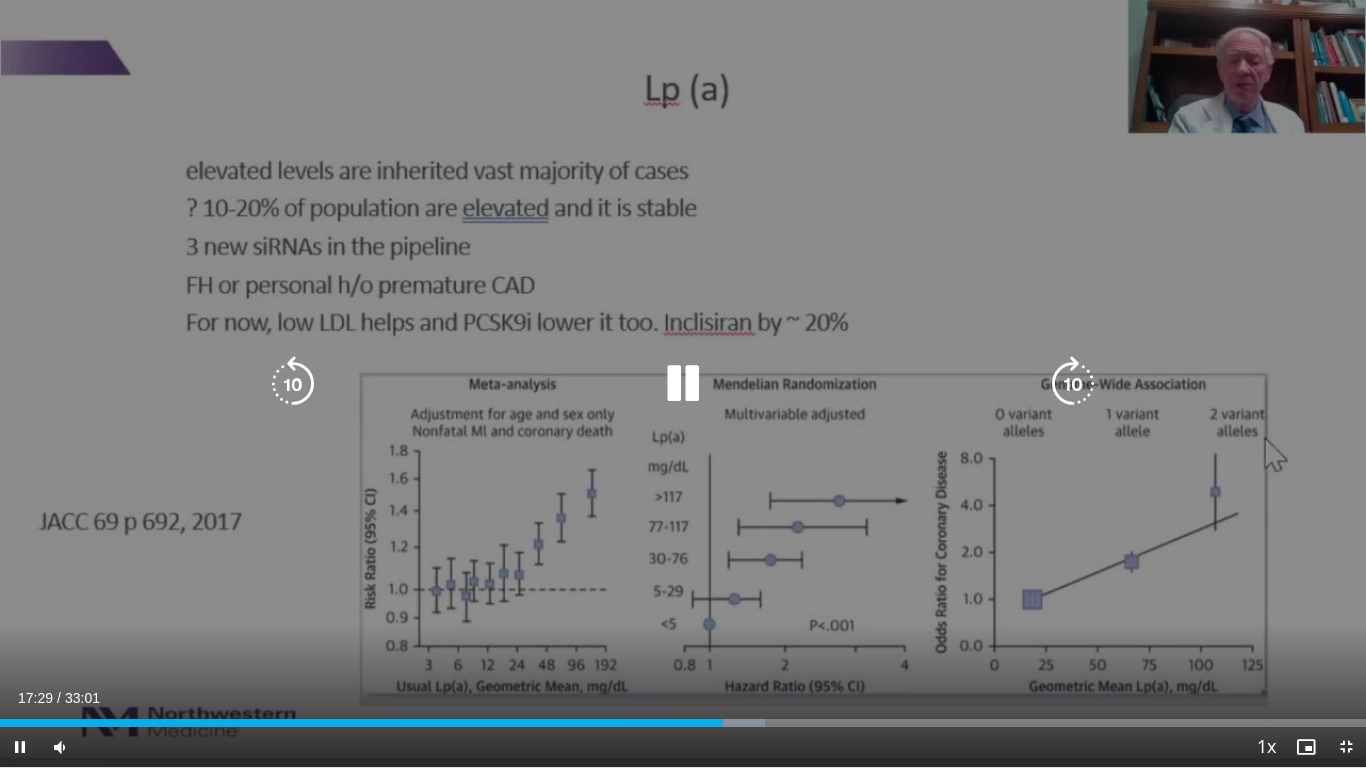 click at bounding box center [1073, 384] 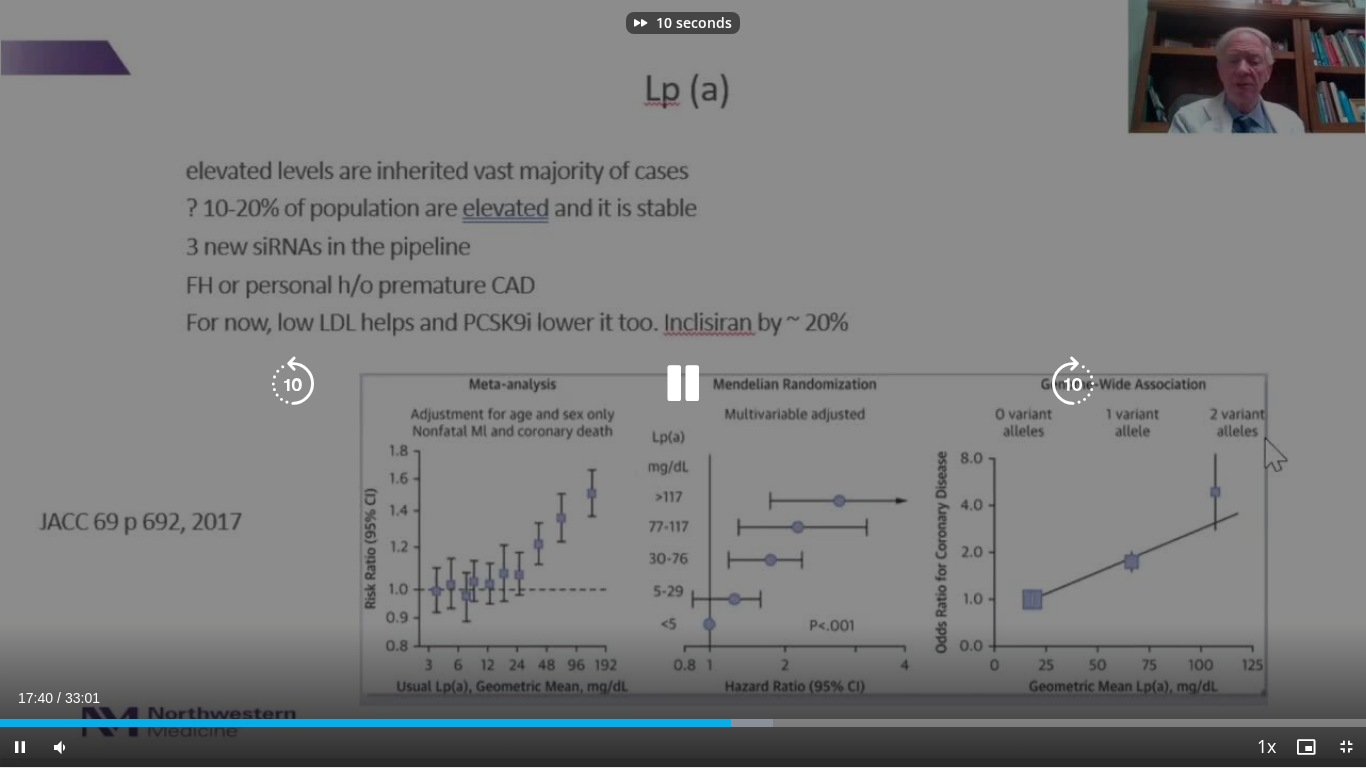 click at bounding box center [1073, 384] 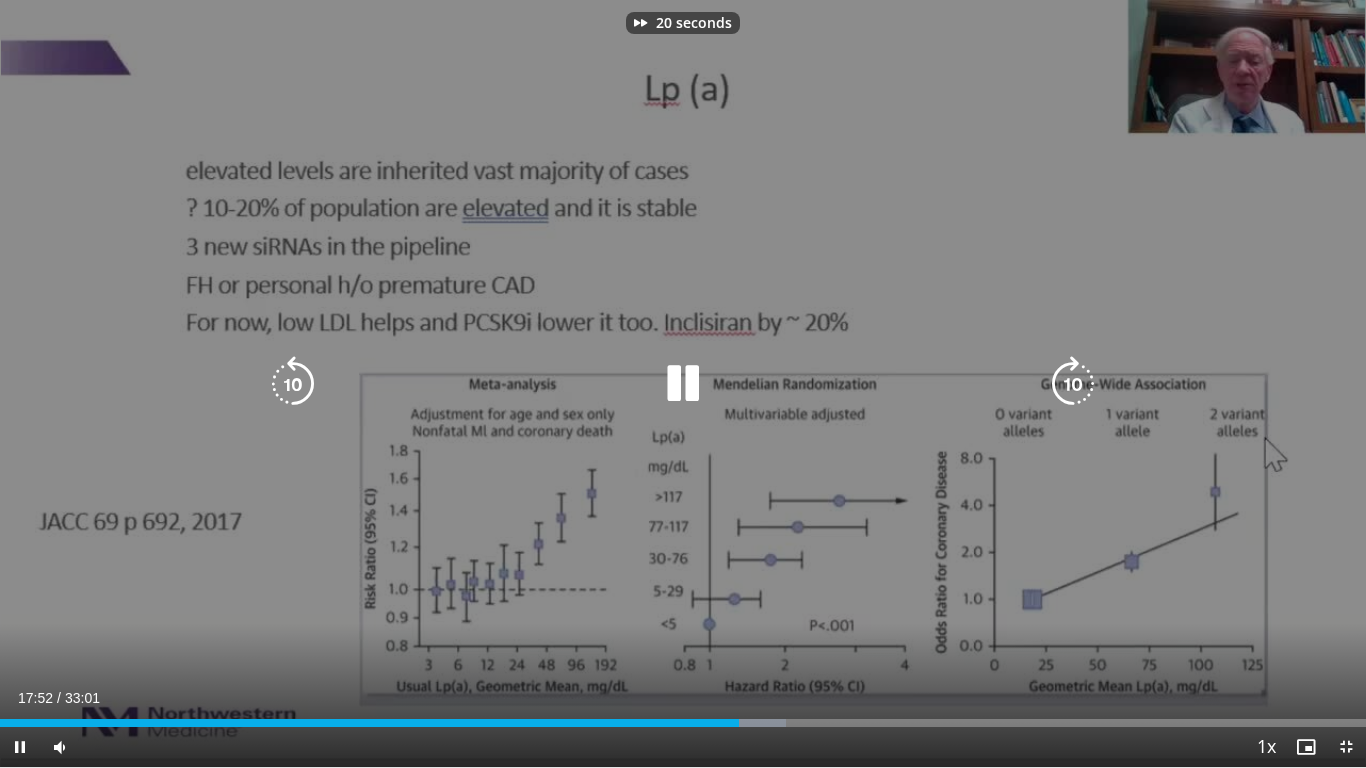 click at bounding box center (1073, 384) 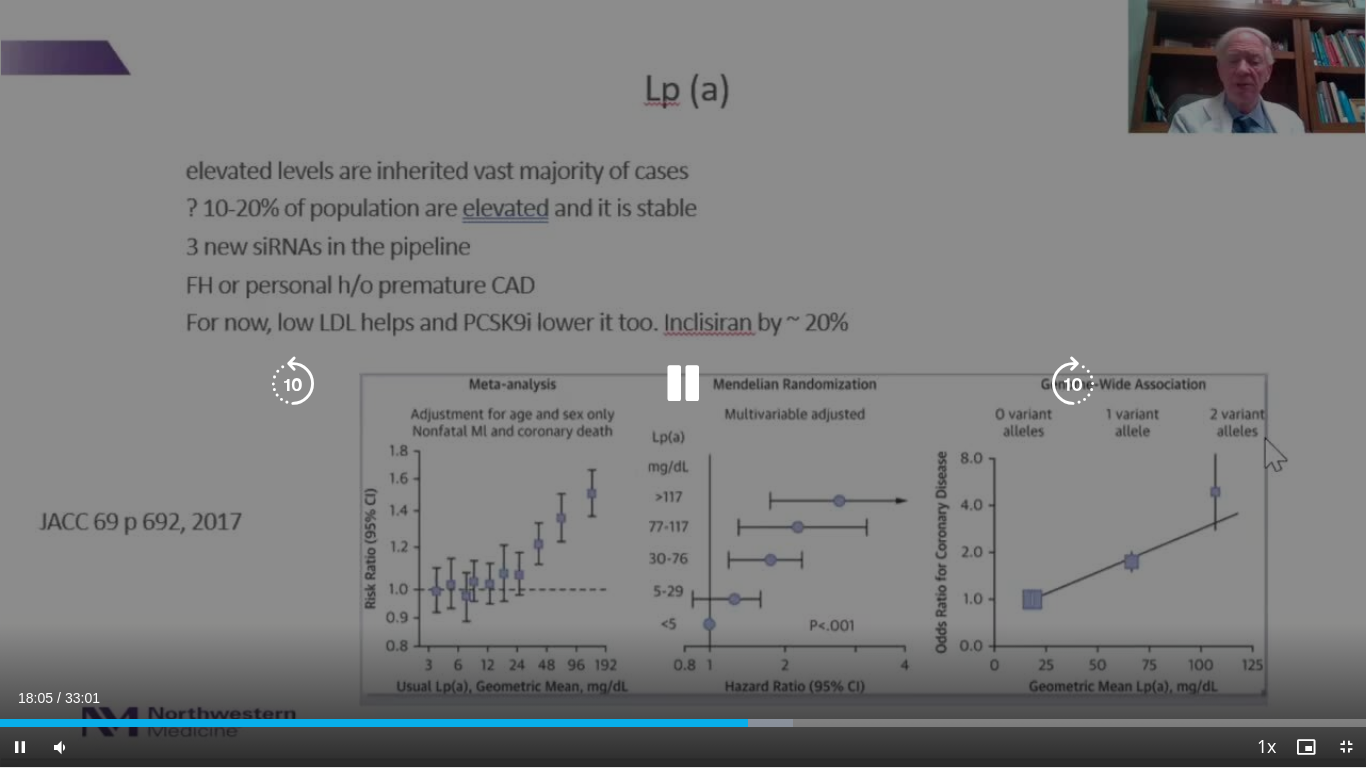 click at bounding box center (1073, 384) 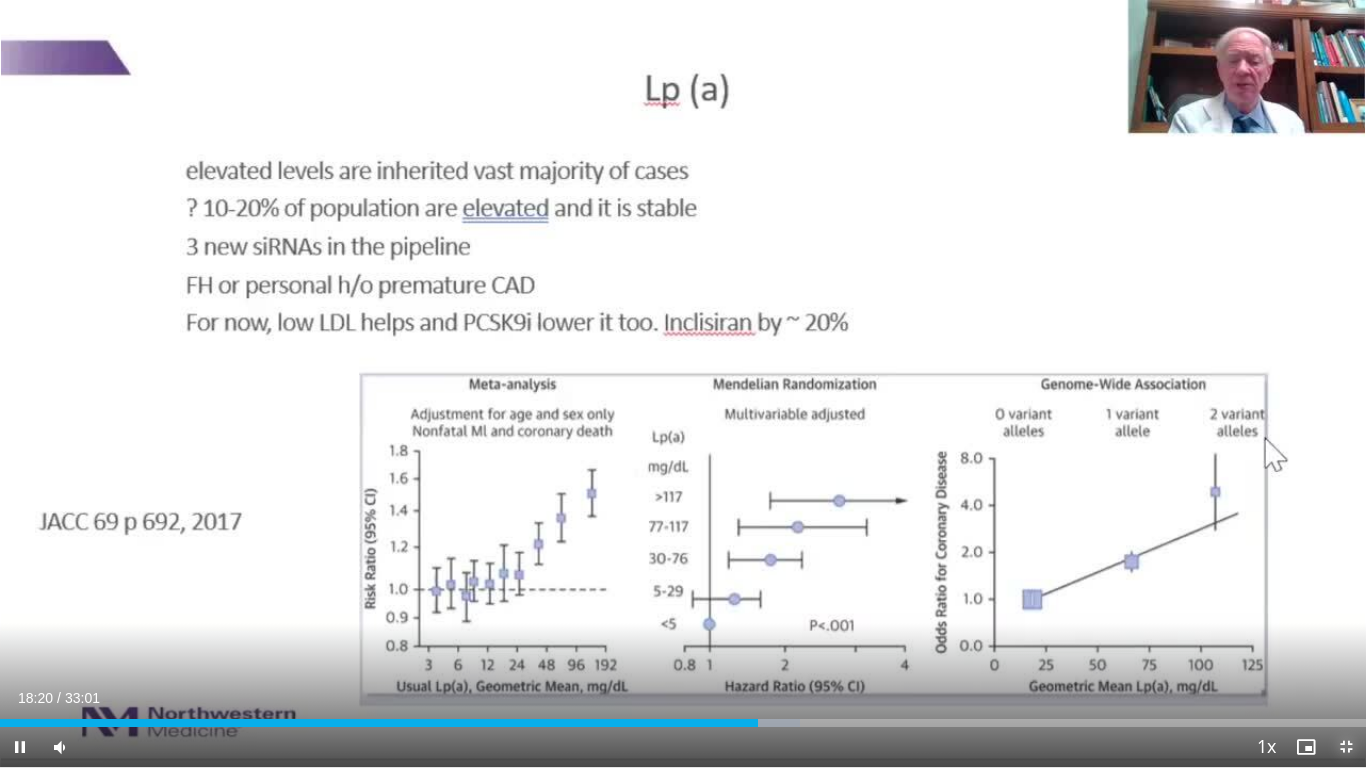 click at bounding box center (1346, 747) 